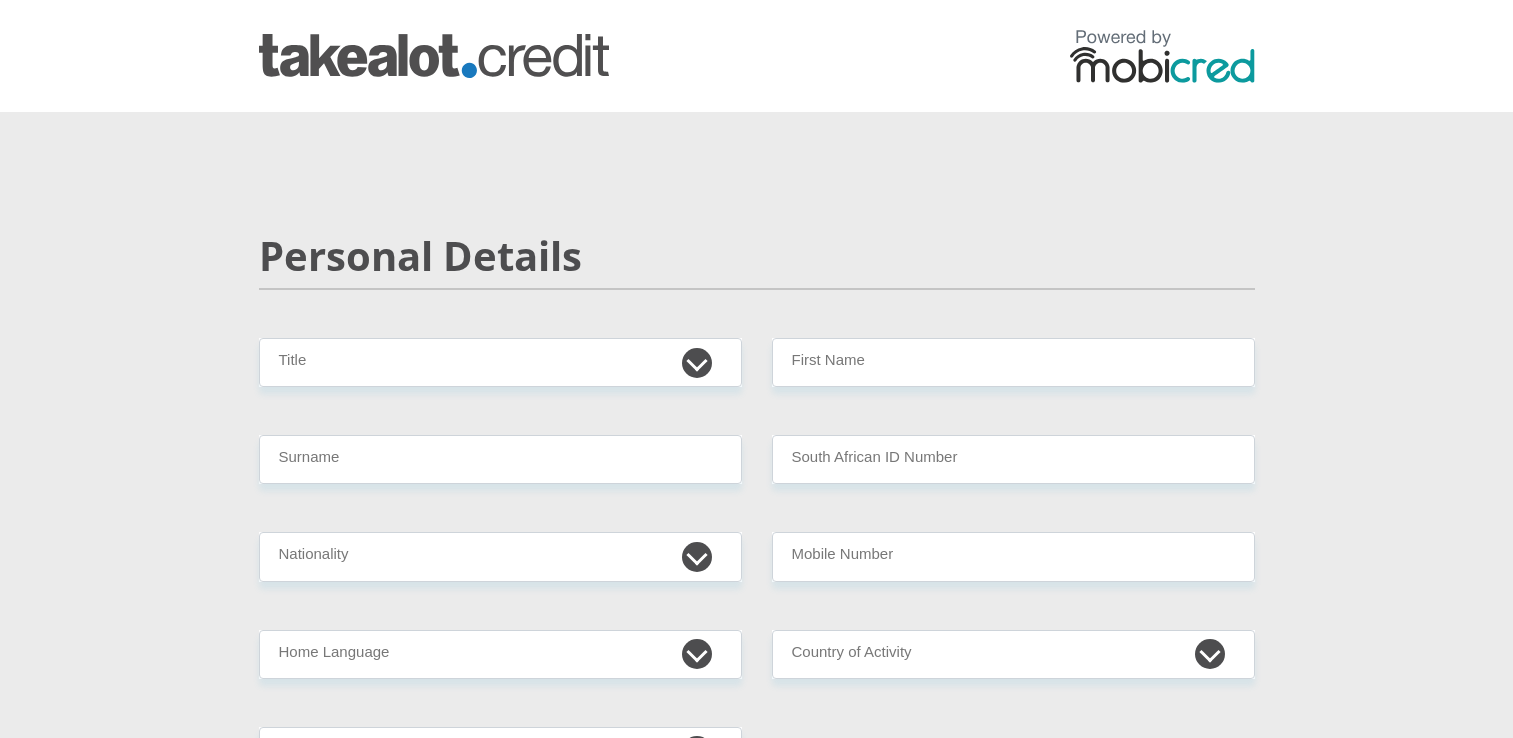 scroll, scrollTop: 0, scrollLeft: 0, axis: both 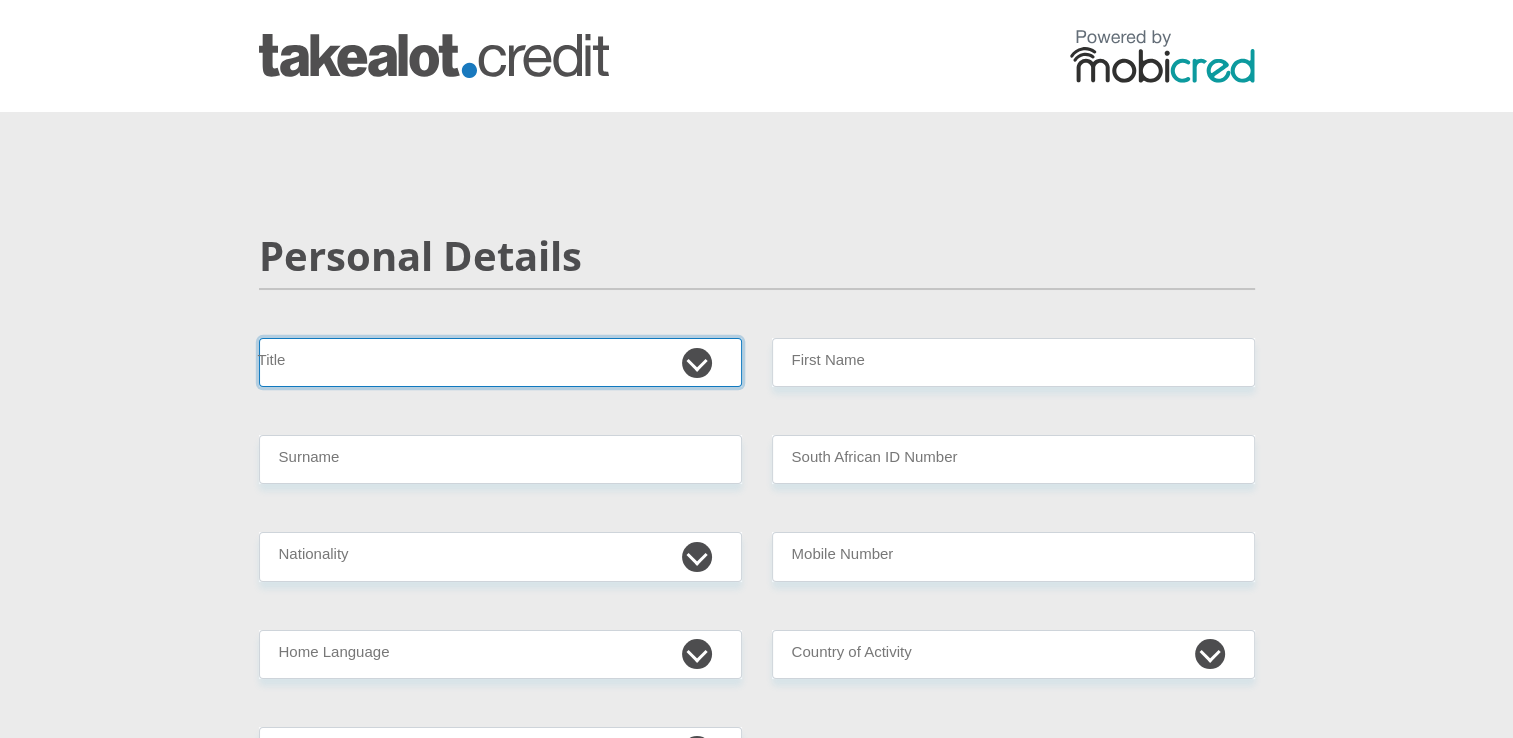 click on "Mr
Ms
Mrs
Dr
[PERSON_NAME]" at bounding box center (500, 362) 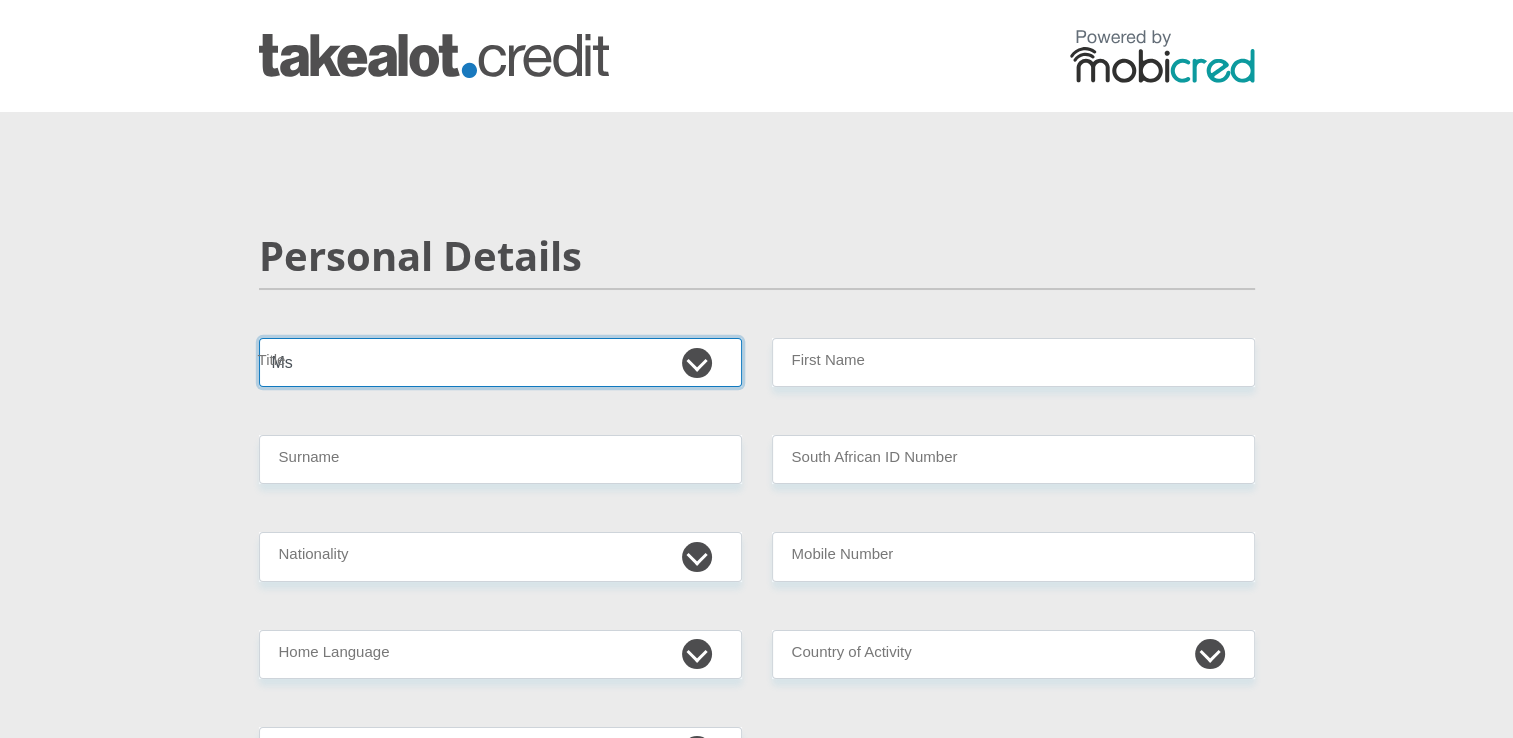 click on "Mr
Ms
Mrs
Dr
[PERSON_NAME]" at bounding box center [500, 362] 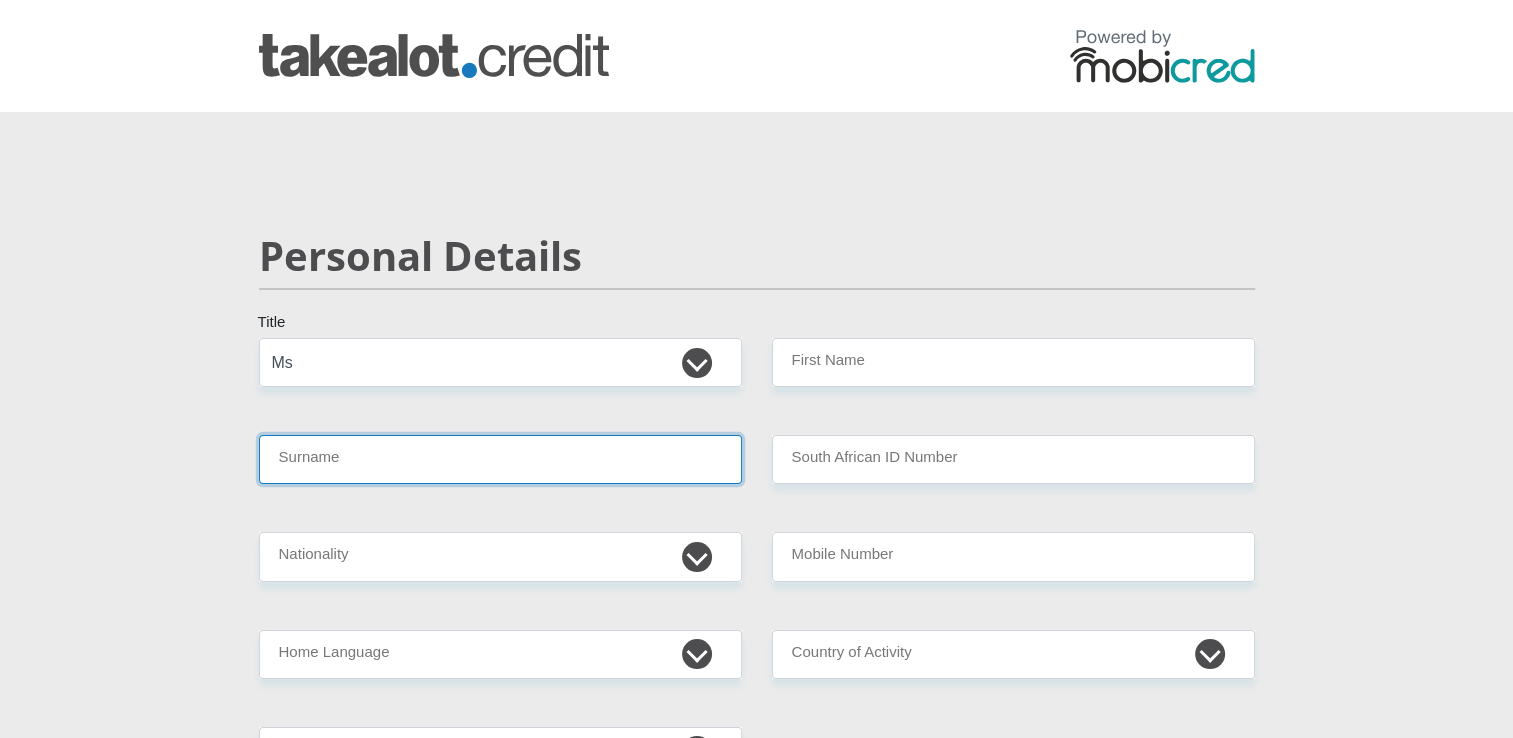 click on "Surname" at bounding box center [500, 459] 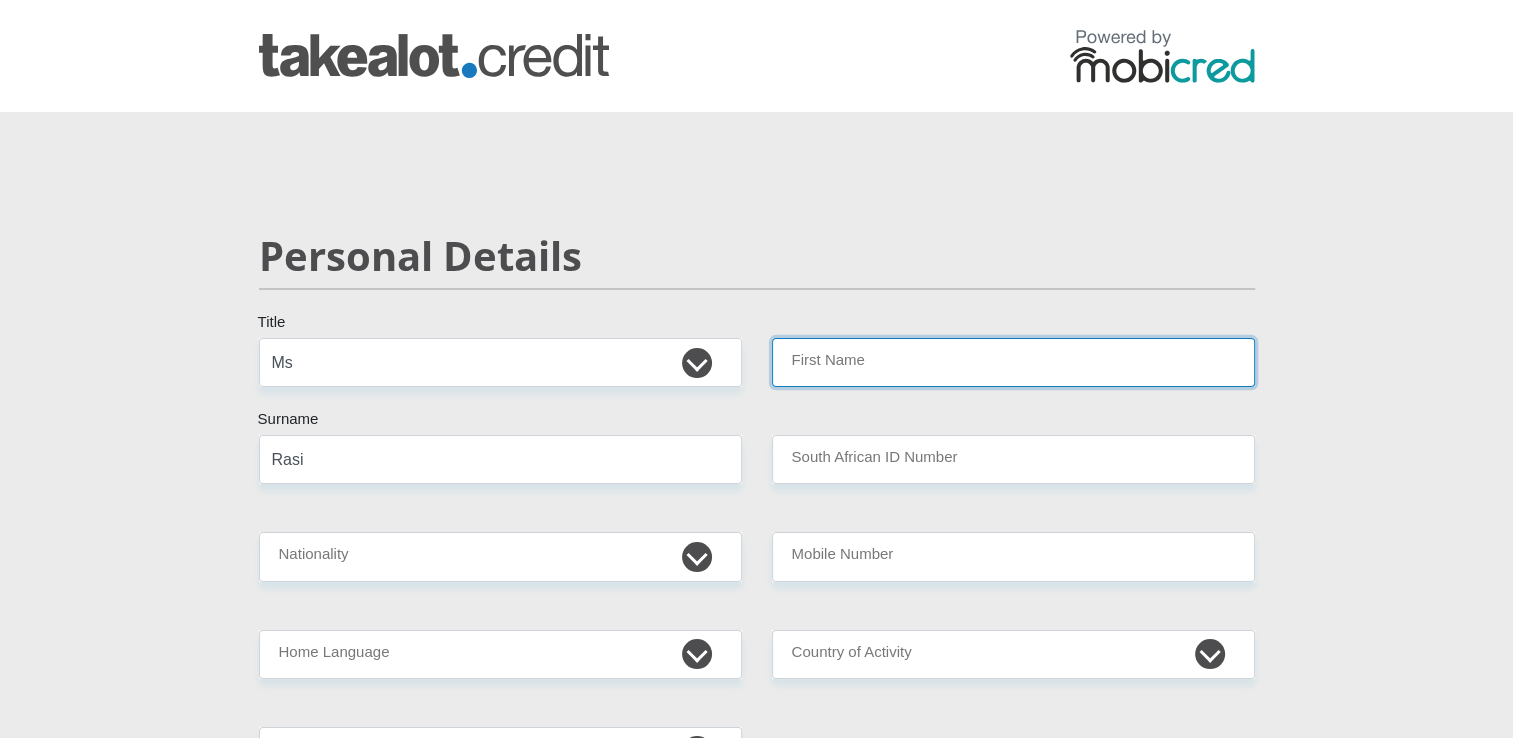 type on "NtomboxoloRasi" 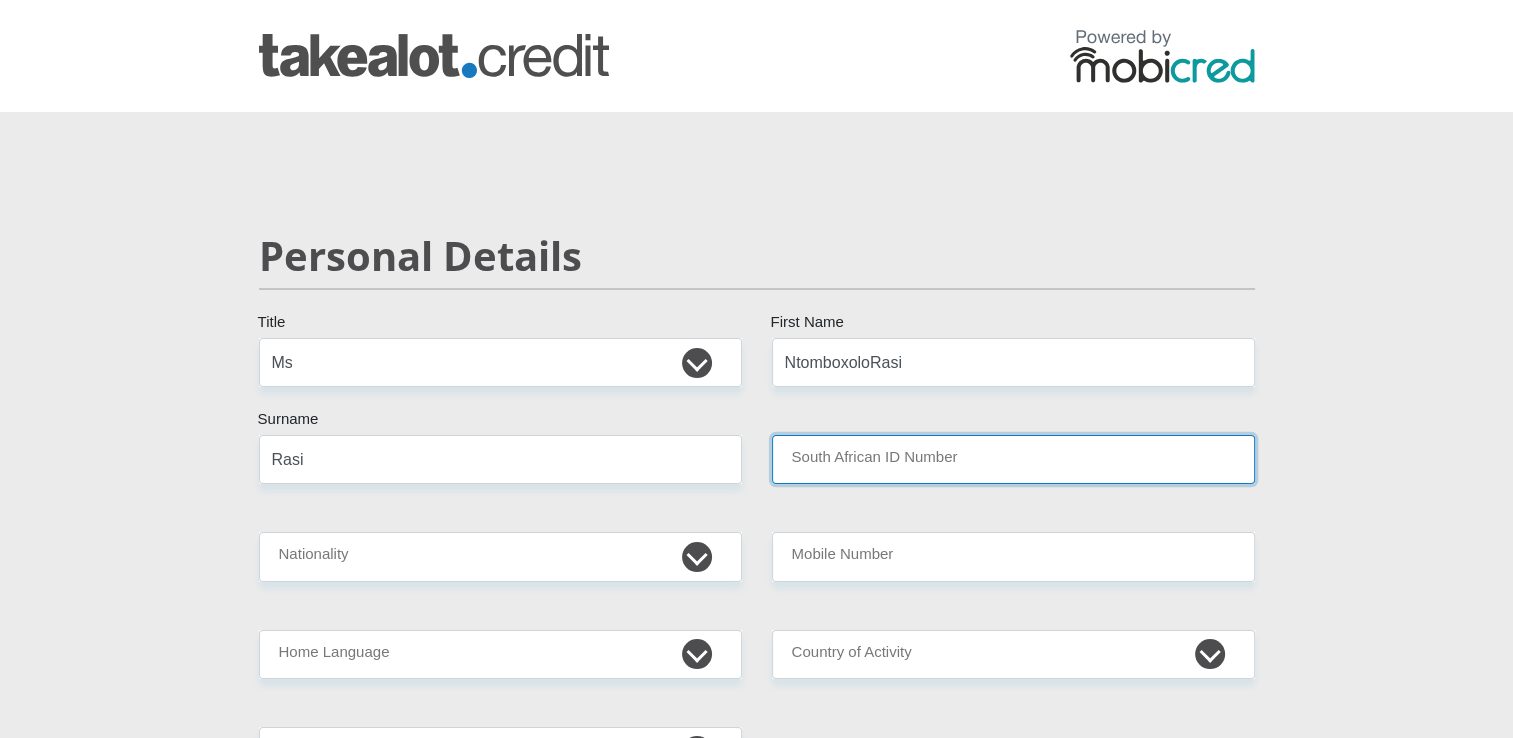 type on "0828511332" 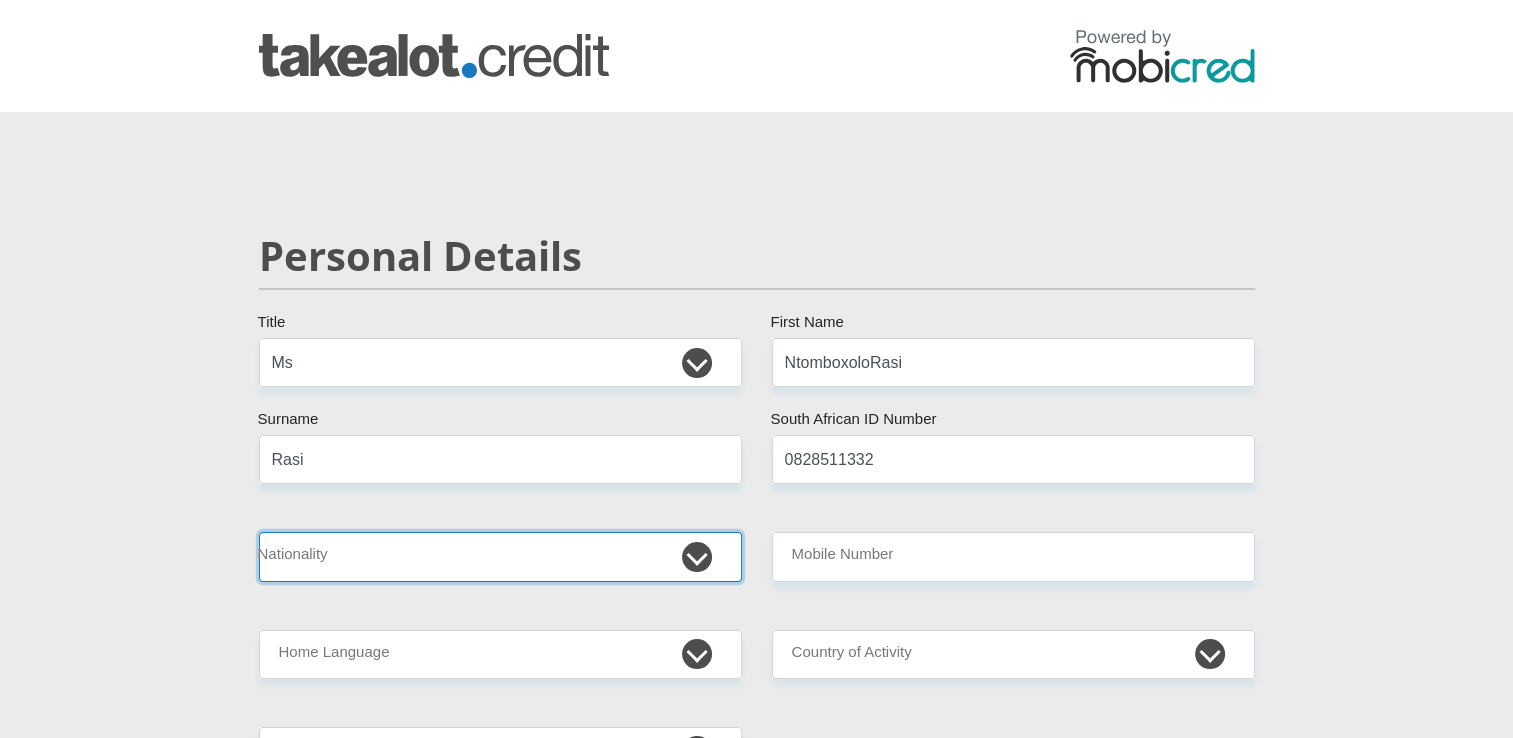 select on "ZAF" 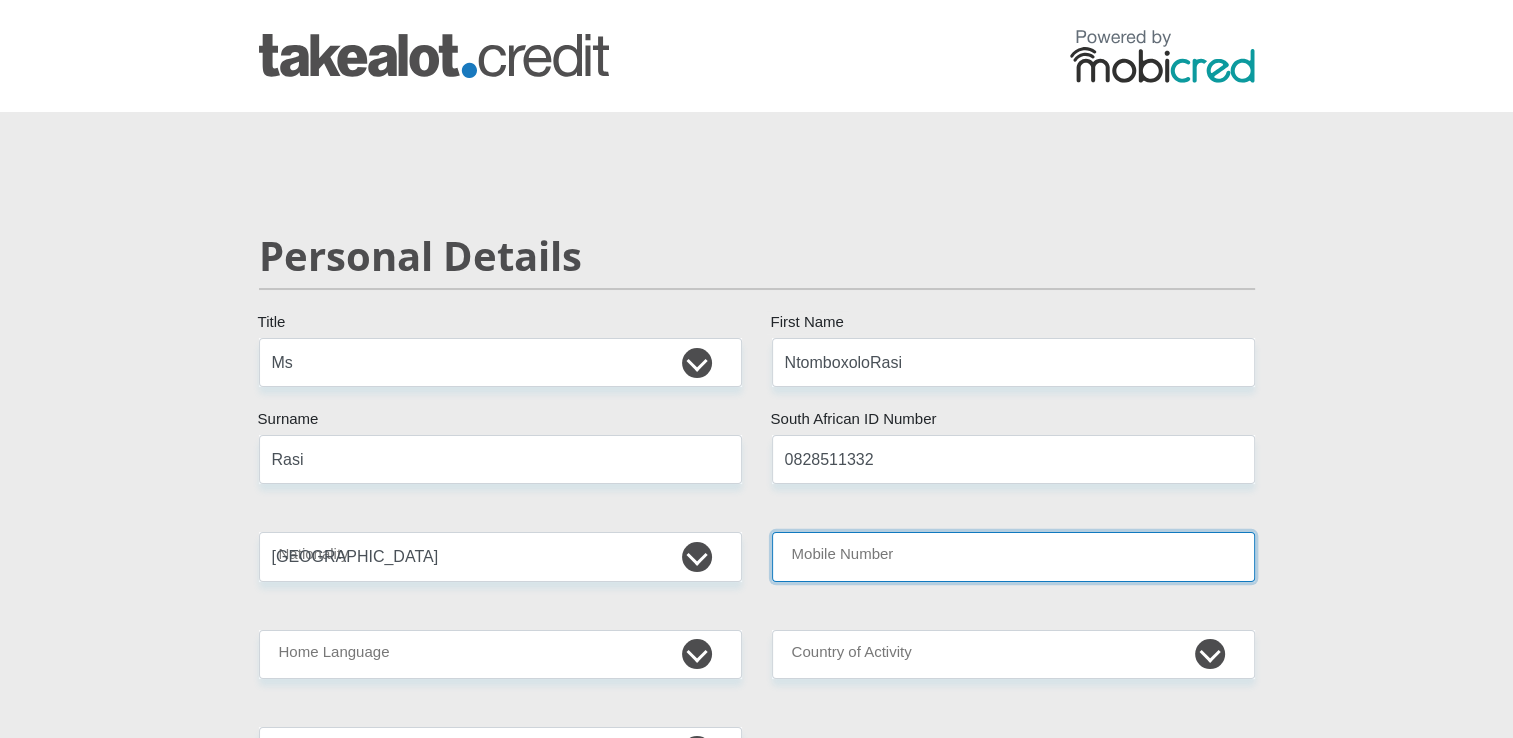 type on "0632524386" 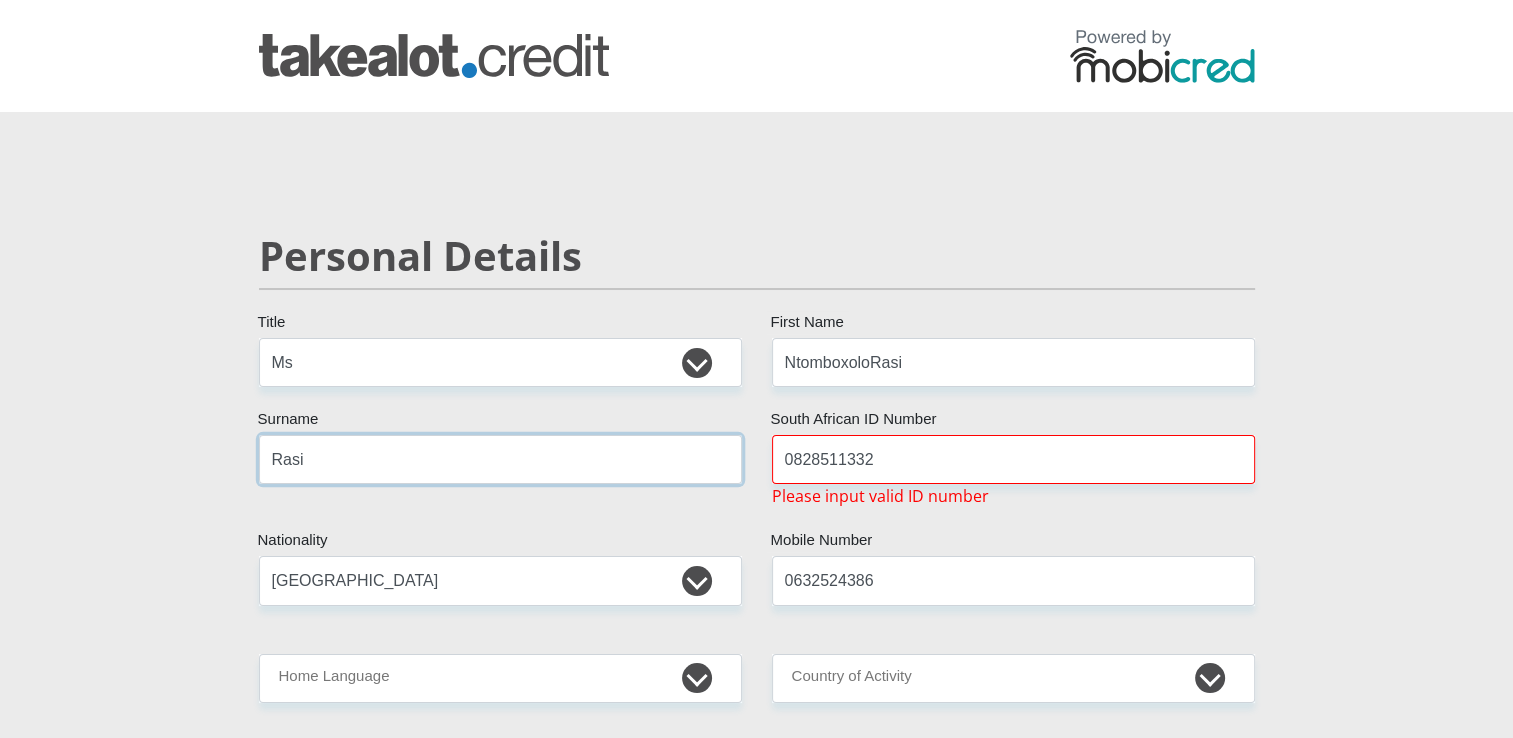 type on "Ras" 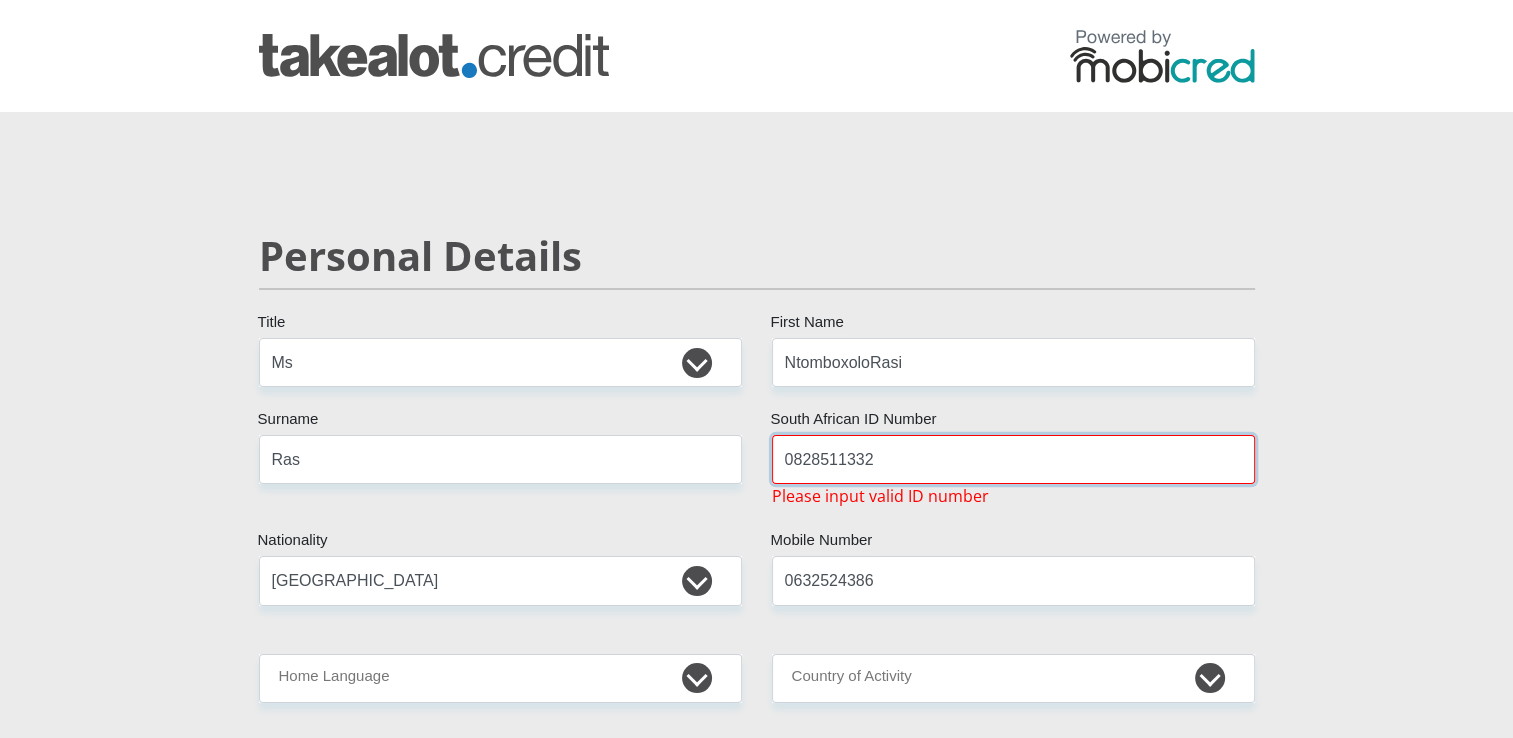 click on "0828511332" at bounding box center (1013, 459) 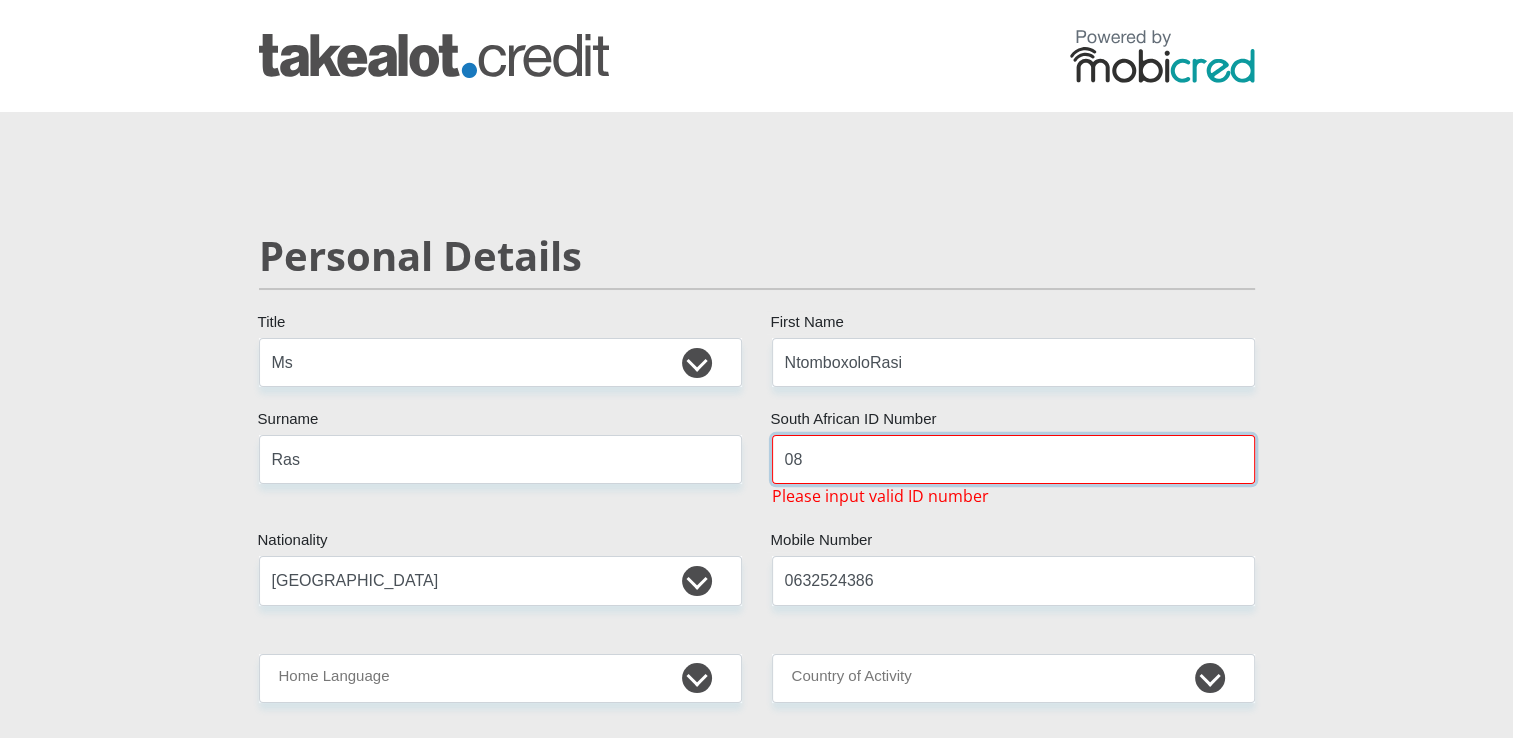 type on "0" 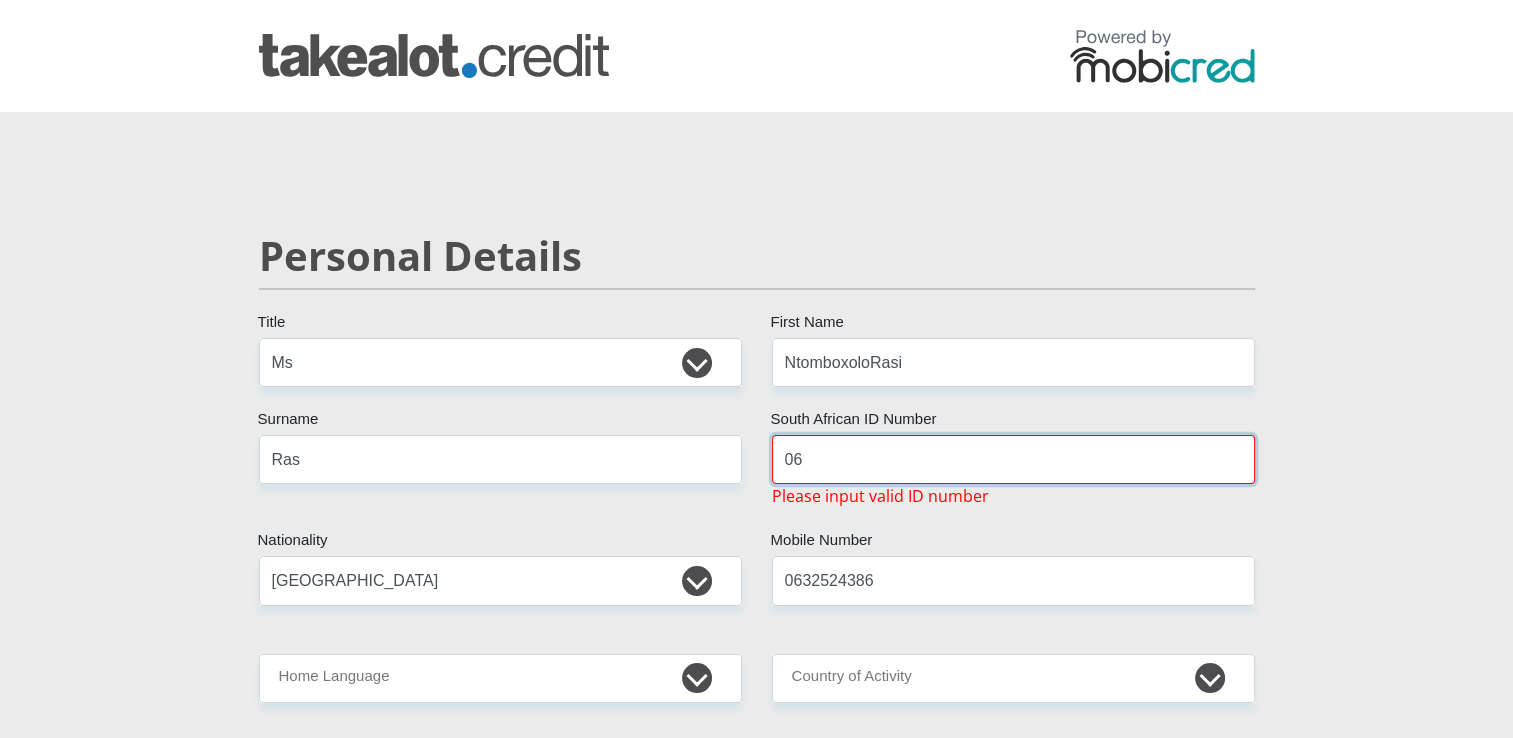 type on "0" 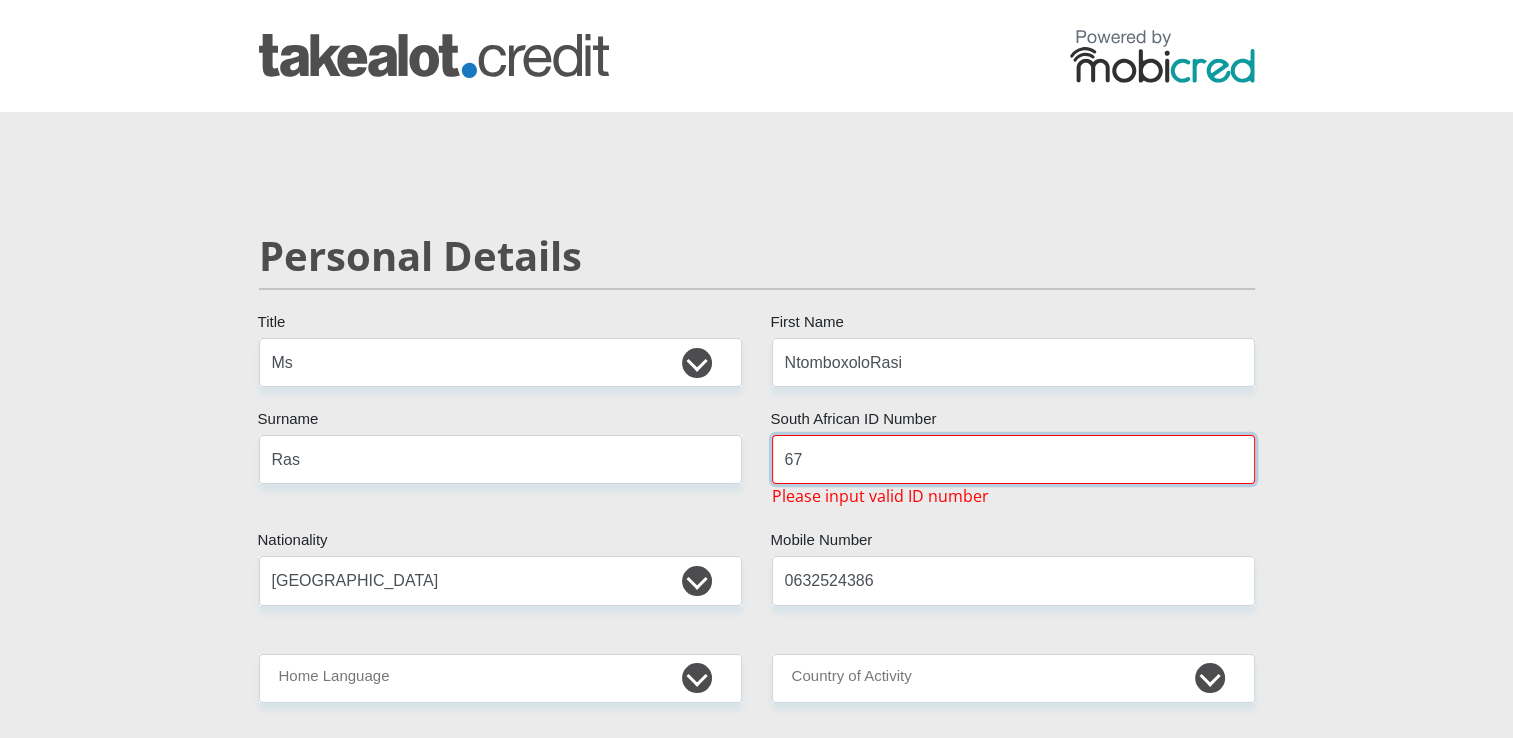 type on "[CREDIT_CARD_NUMBER]" 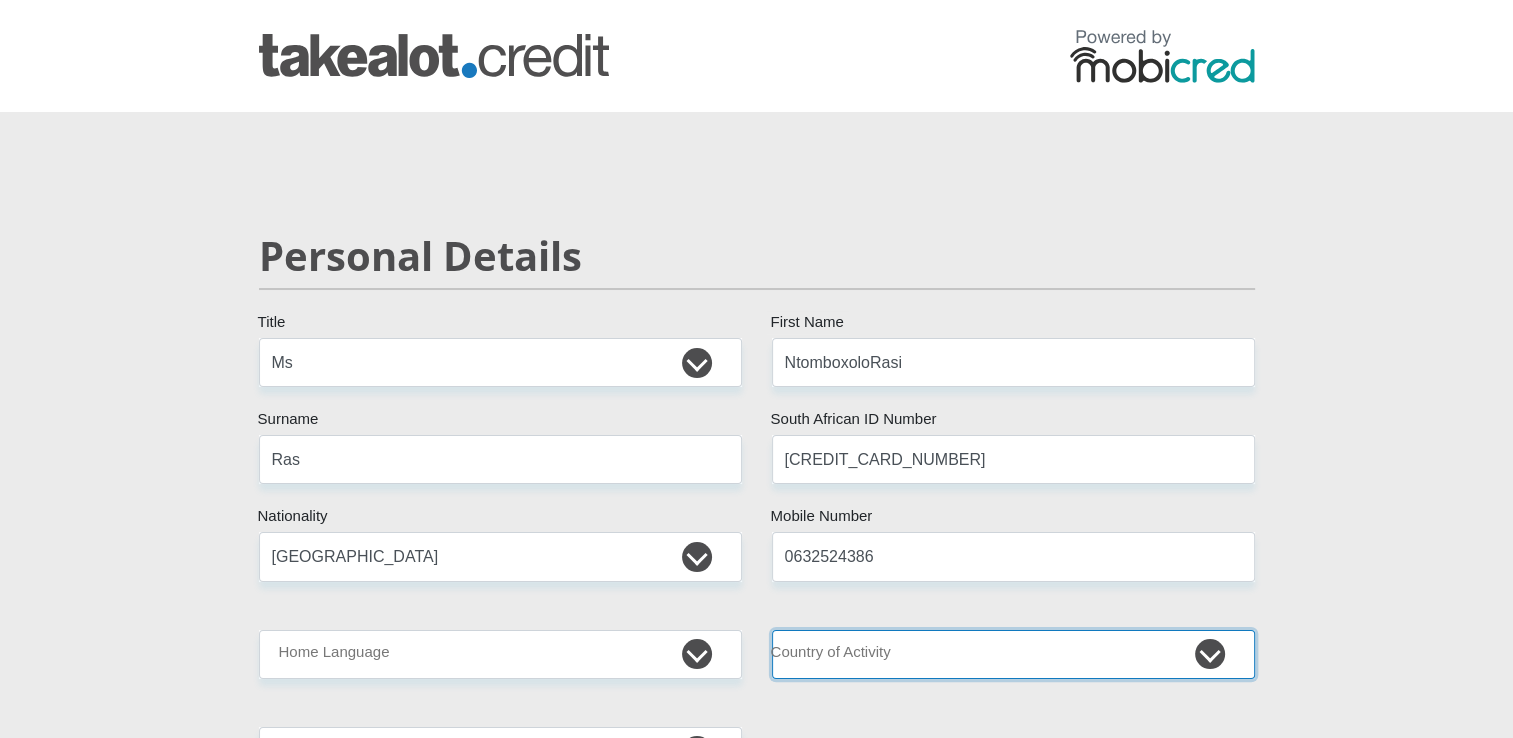 click on "[GEOGRAPHIC_DATA]
[GEOGRAPHIC_DATA]
[GEOGRAPHIC_DATA]
[GEOGRAPHIC_DATA]
[GEOGRAPHIC_DATA]
[GEOGRAPHIC_DATA] [GEOGRAPHIC_DATA]
[GEOGRAPHIC_DATA]
[GEOGRAPHIC_DATA]
[GEOGRAPHIC_DATA]
[GEOGRAPHIC_DATA]
[GEOGRAPHIC_DATA]
[GEOGRAPHIC_DATA]
[GEOGRAPHIC_DATA]
[GEOGRAPHIC_DATA]
[GEOGRAPHIC_DATA]
[DATE][GEOGRAPHIC_DATA]
[GEOGRAPHIC_DATA]
[GEOGRAPHIC_DATA]
[GEOGRAPHIC_DATA]
[GEOGRAPHIC_DATA]" at bounding box center [1013, 654] 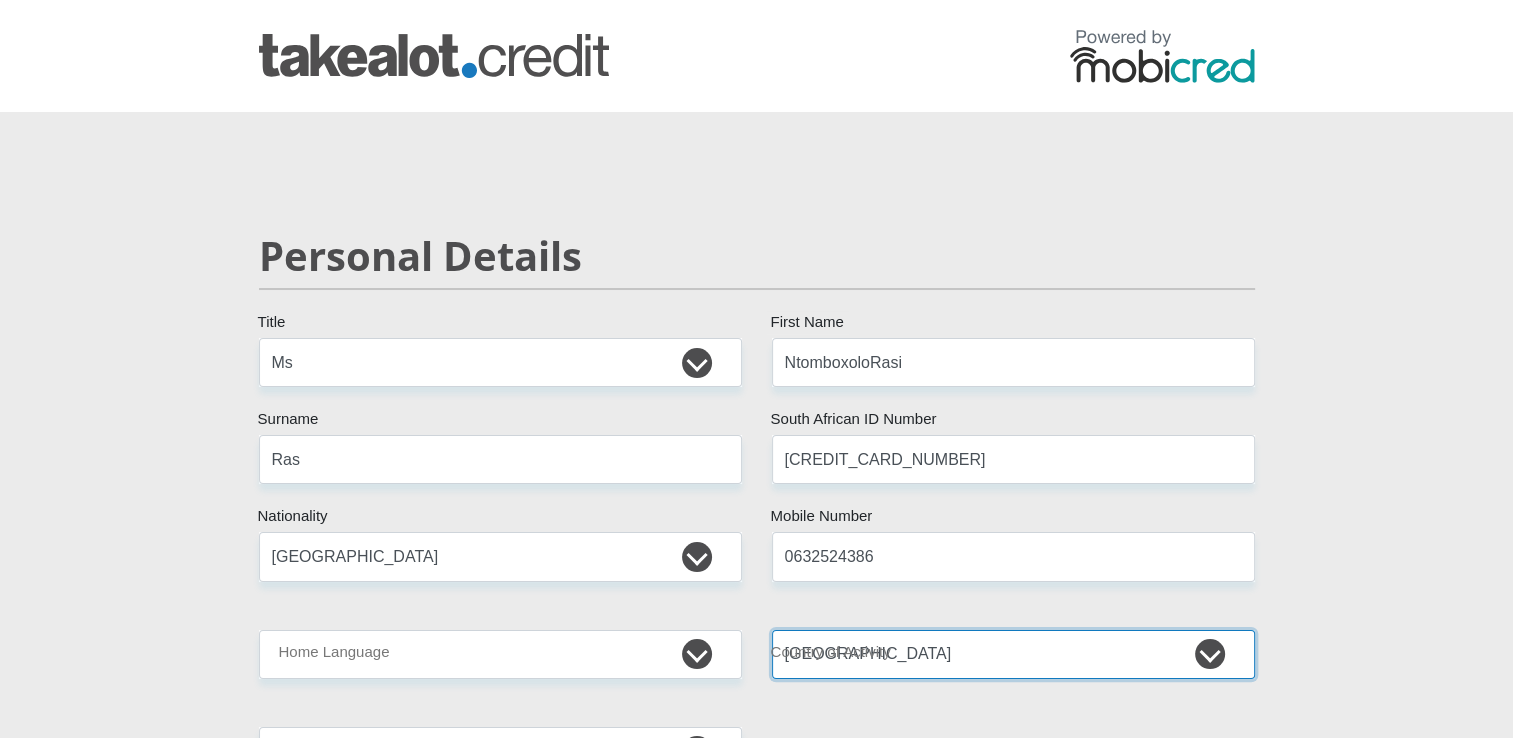 click on "[GEOGRAPHIC_DATA]
[GEOGRAPHIC_DATA]
[GEOGRAPHIC_DATA]
[GEOGRAPHIC_DATA]
[GEOGRAPHIC_DATA]
[GEOGRAPHIC_DATA] [GEOGRAPHIC_DATA]
[GEOGRAPHIC_DATA]
[GEOGRAPHIC_DATA]
[GEOGRAPHIC_DATA]
[GEOGRAPHIC_DATA]
[GEOGRAPHIC_DATA]
[GEOGRAPHIC_DATA]
[GEOGRAPHIC_DATA]
[GEOGRAPHIC_DATA]
[GEOGRAPHIC_DATA]
[DATE][GEOGRAPHIC_DATA]
[GEOGRAPHIC_DATA]
[GEOGRAPHIC_DATA]
[GEOGRAPHIC_DATA]
[GEOGRAPHIC_DATA]" at bounding box center (1013, 654) 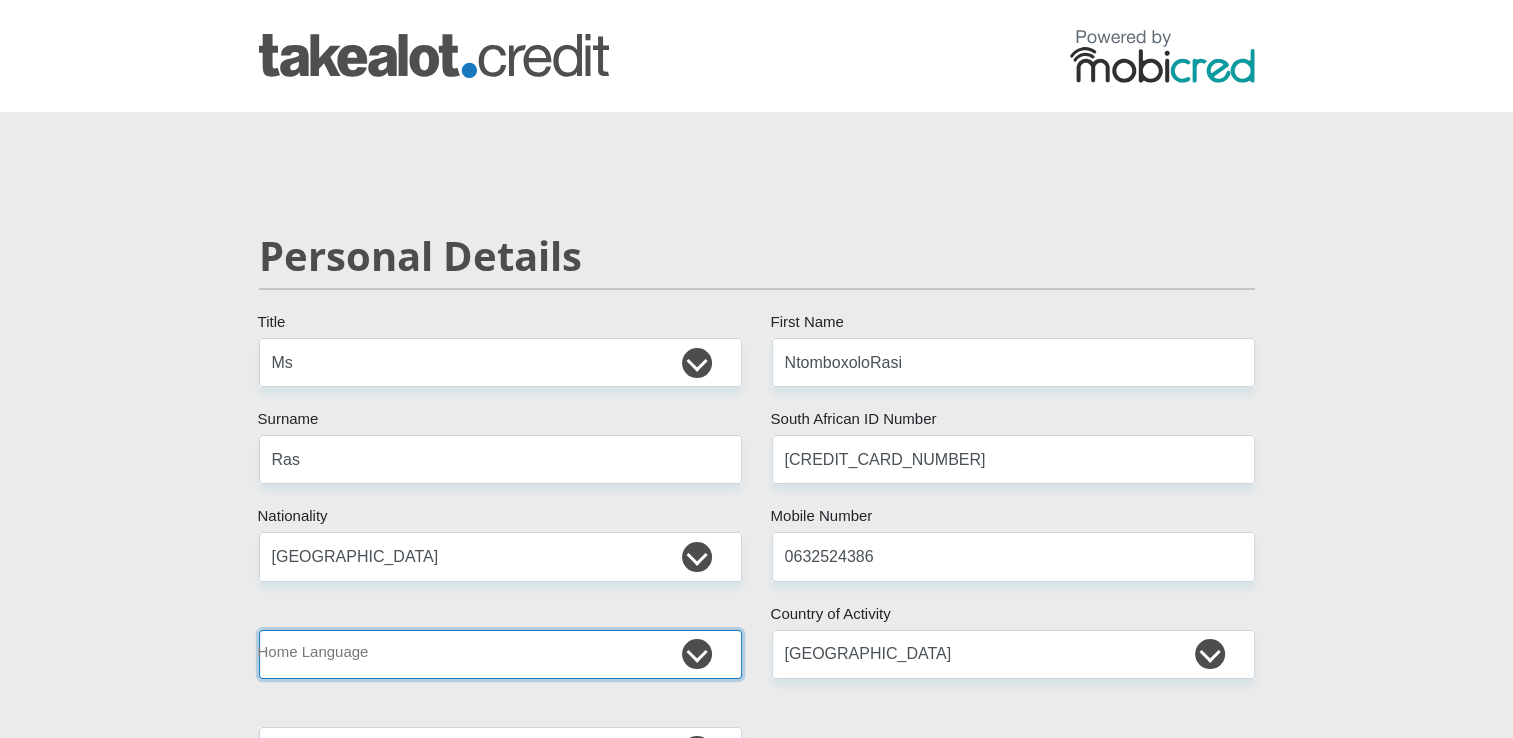 click on "Afrikaans
English
Sepedi
South Ndebele
Southern Sotho
Swati
Tsonga
Tswana
Venda
Xhosa
Zulu
Other" at bounding box center [500, 654] 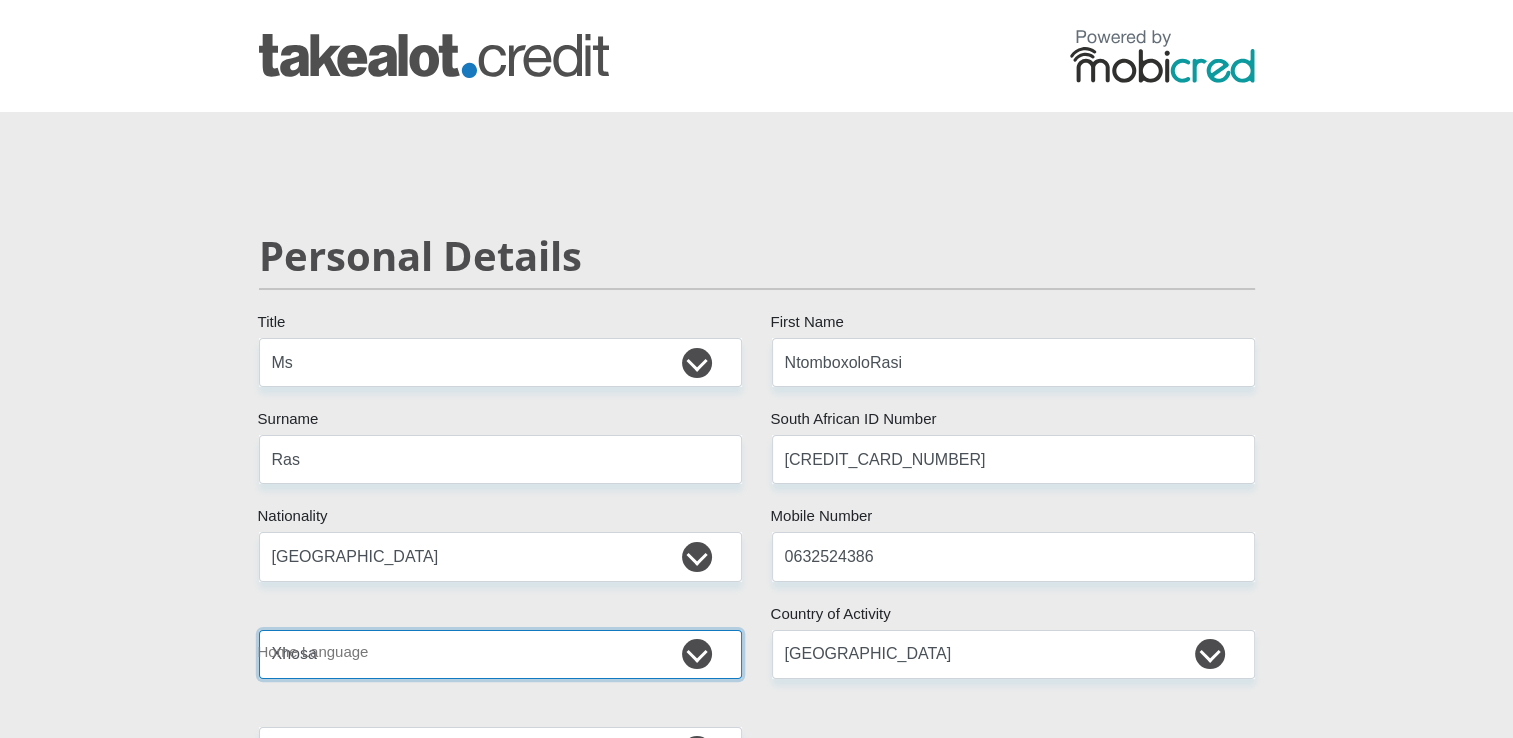click on "Afrikaans
English
Sepedi
South Ndebele
Southern Sotho
Swati
Tsonga
Tswana
Venda
Xhosa
Zulu
Other" at bounding box center [500, 654] 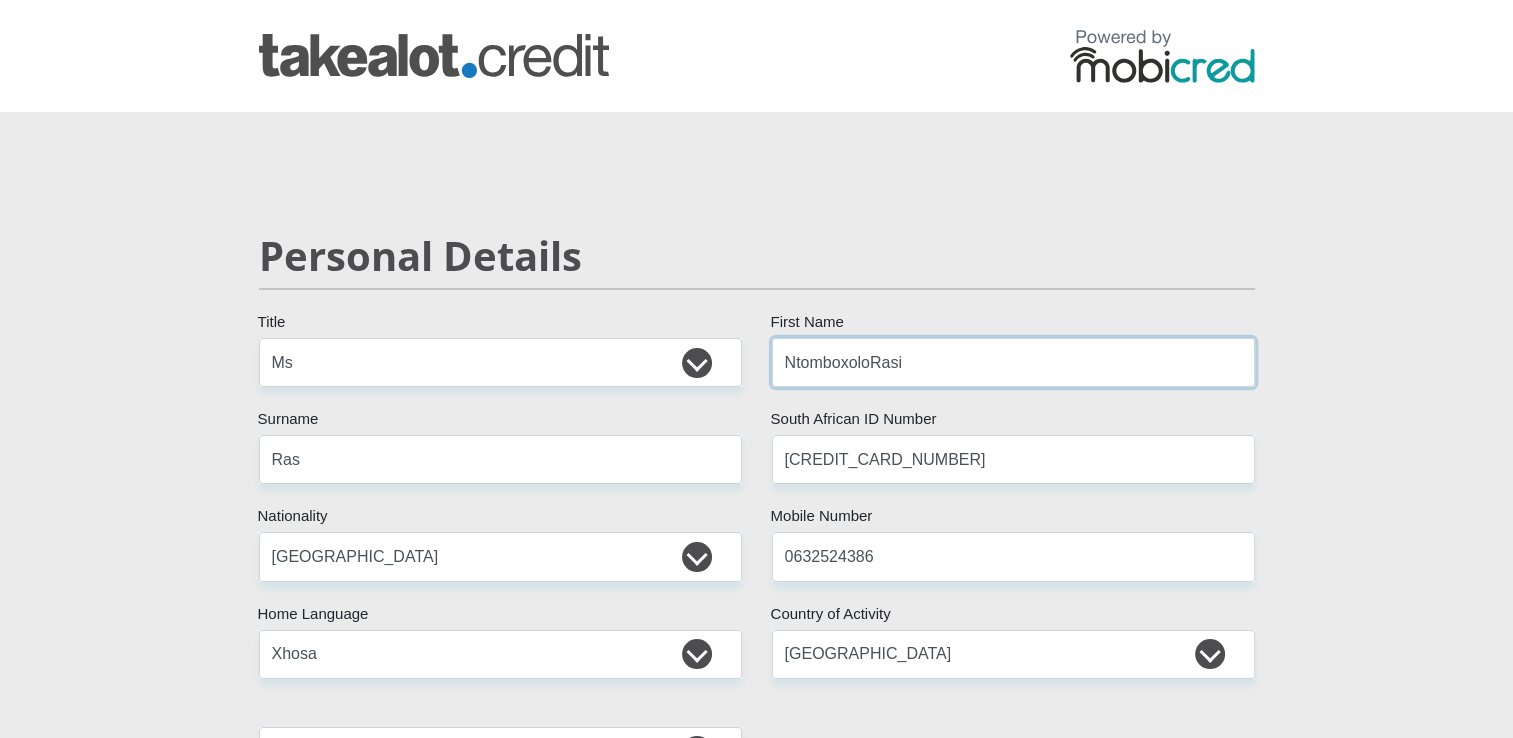 click on "NtomboxoloRasi" at bounding box center [1013, 362] 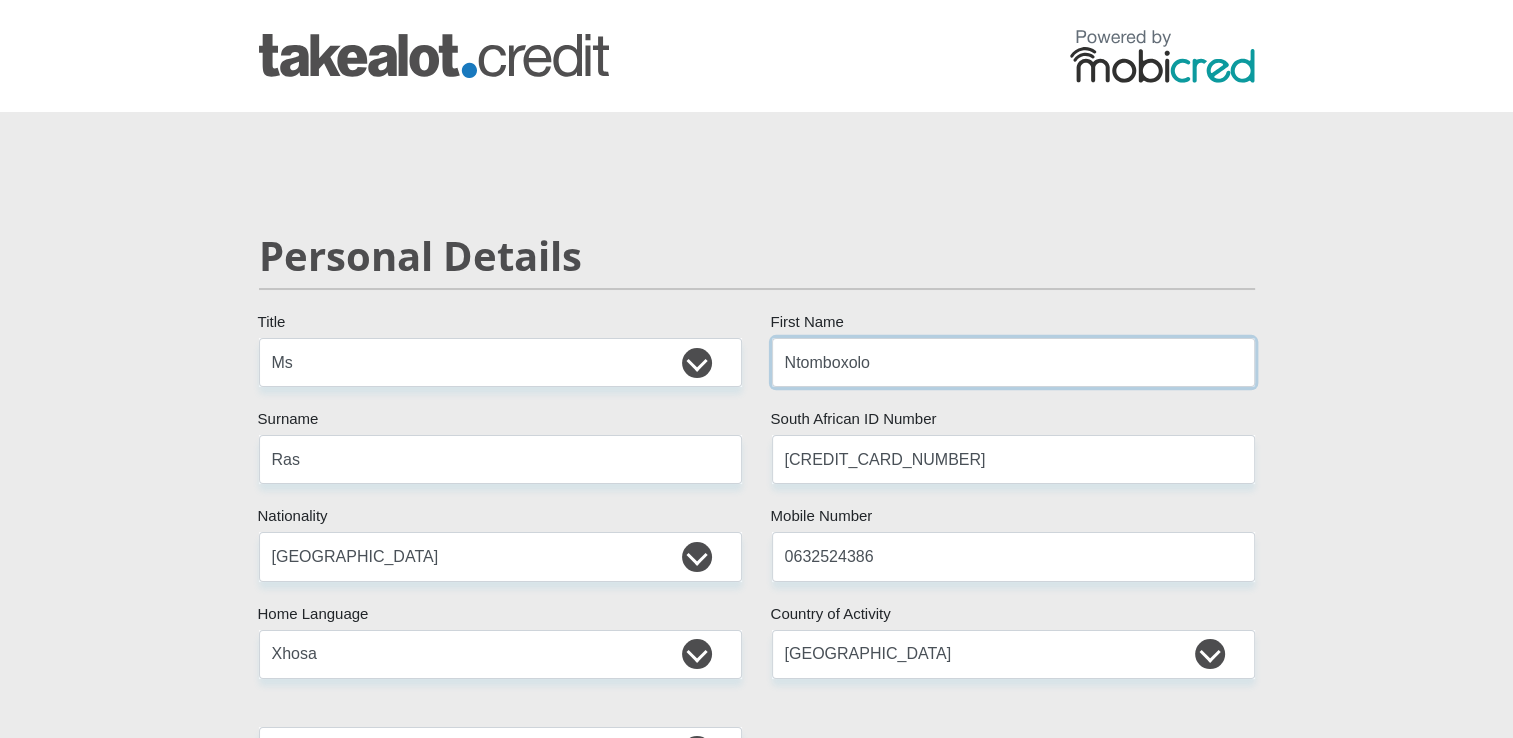 type on "NtomboxoloRasi" 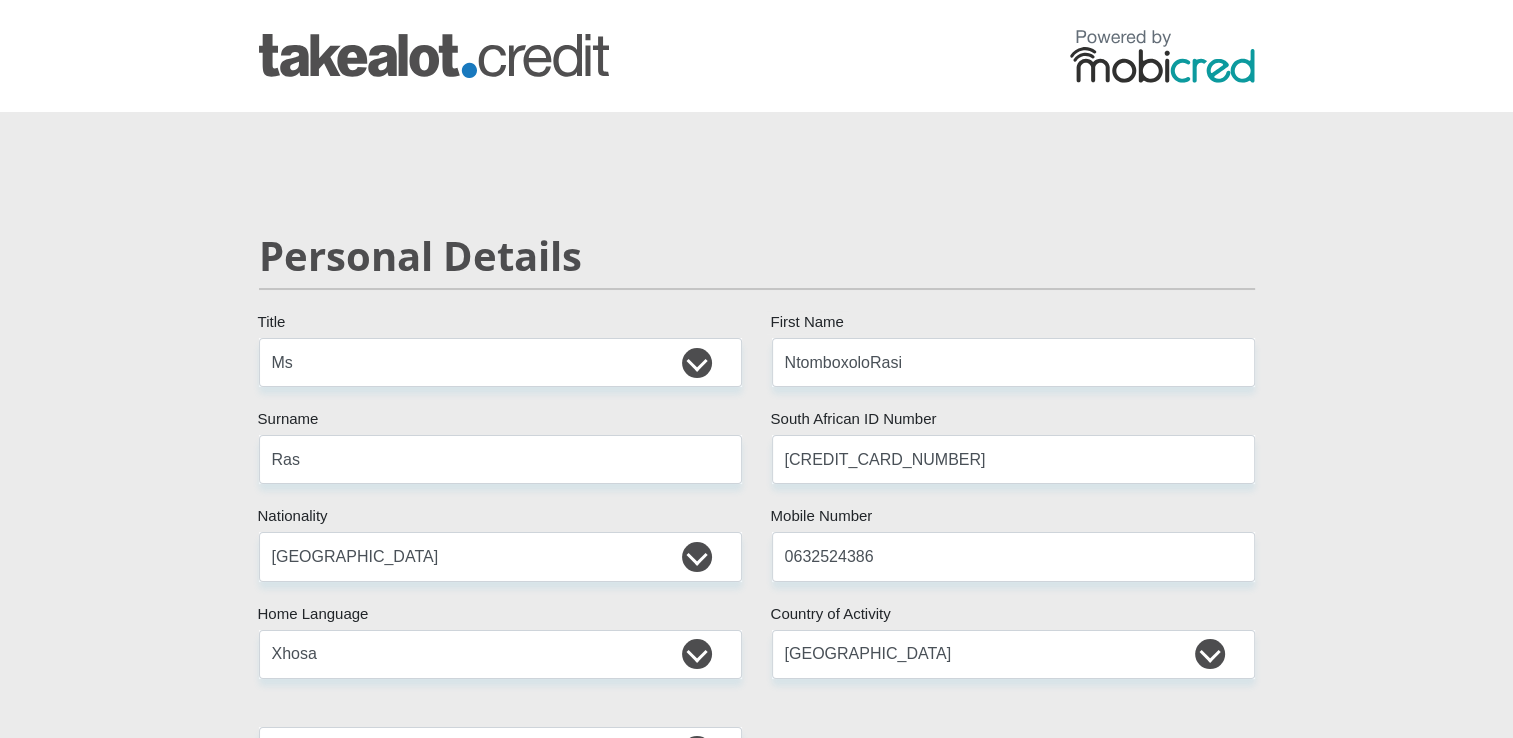 type on "[EMAIL_ADDRESS][DOMAIN_NAME]" 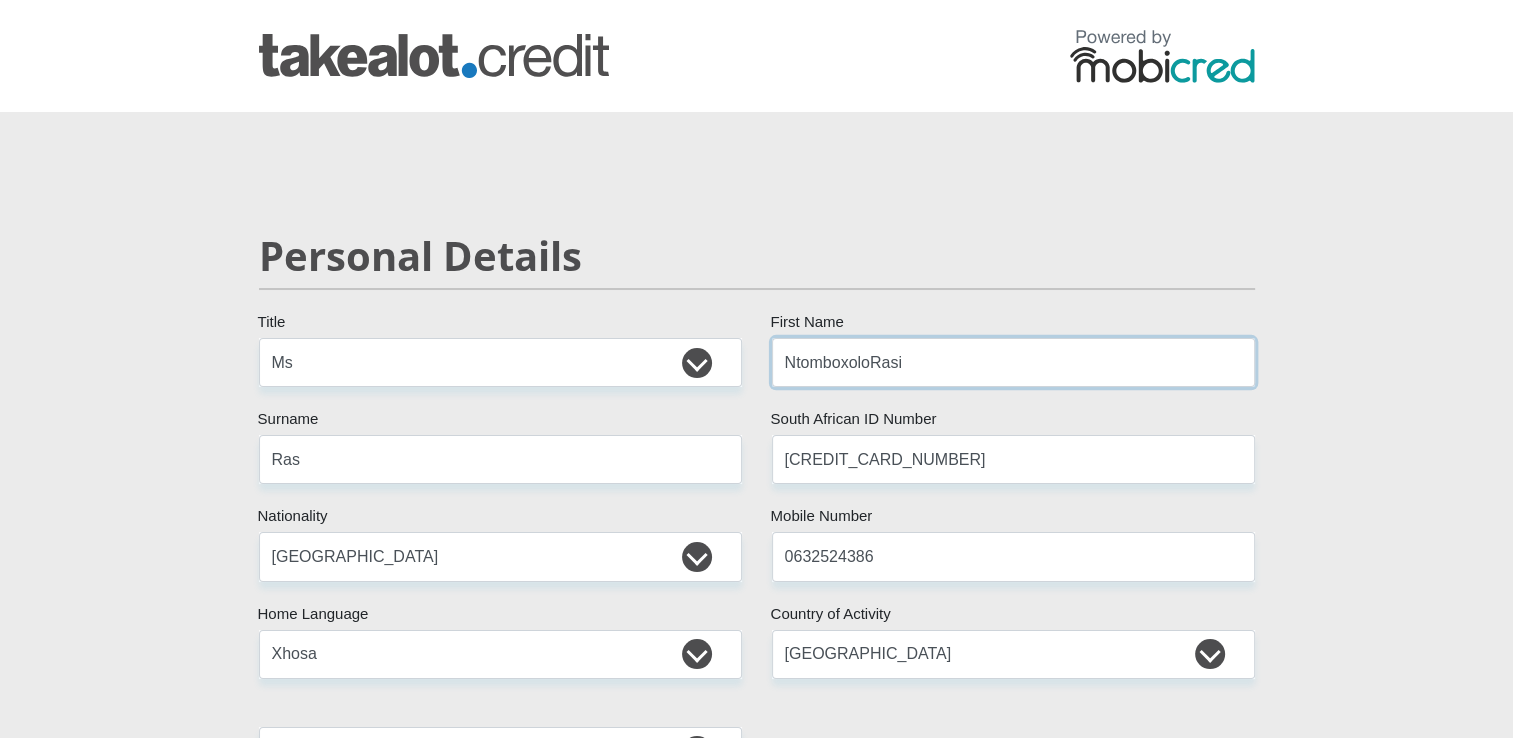 type 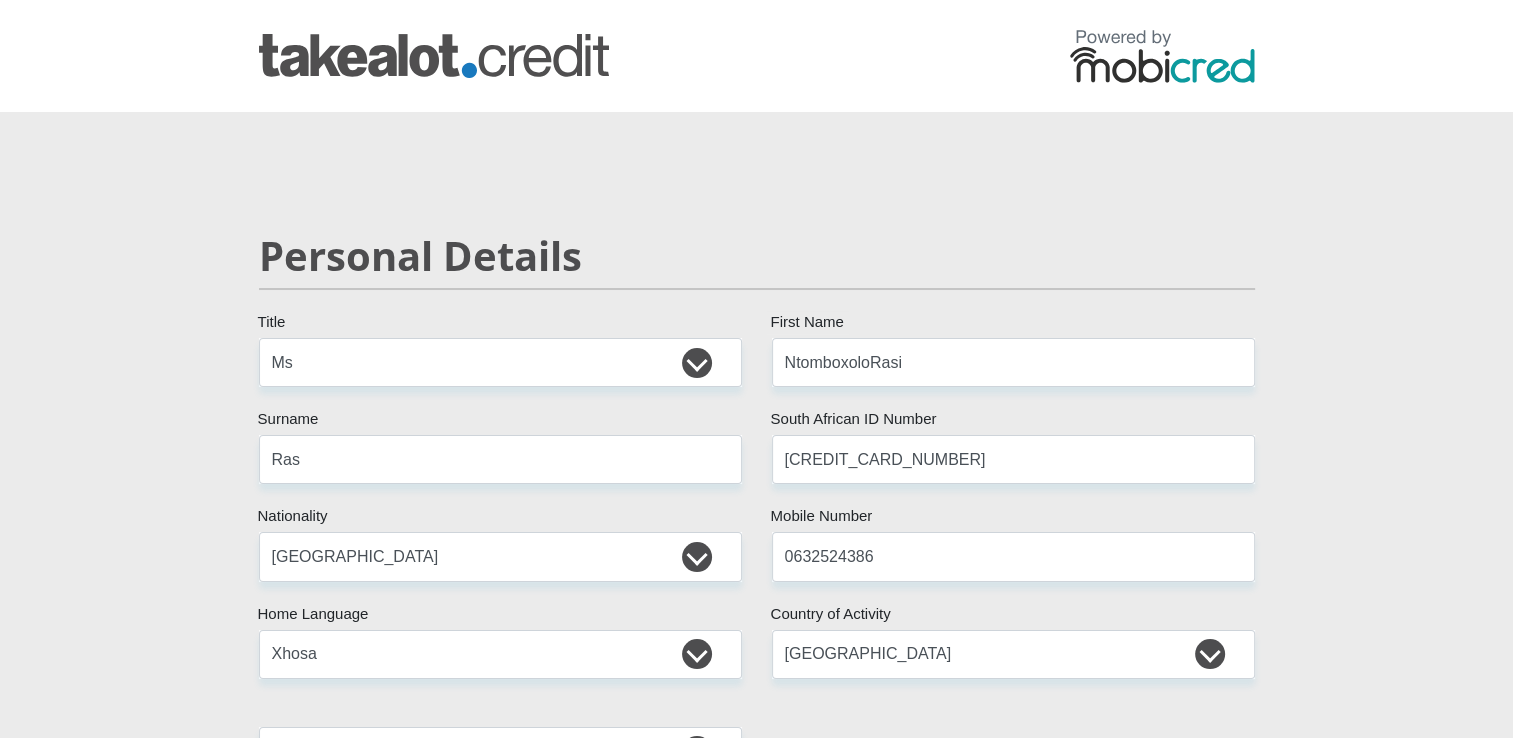 click on "Mr
Ms
Mrs
Dr
[PERSON_NAME]
Title
NtomboxoloRasi
First Name
Ras
Surname
[CREDIT_CARD_NUMBER]
South African ID Number
Please input valid ID number
[GEOGRAPHIC_DATA]
[GEOGRAPHIC_DATA]
[GEOGRAPHIC_DATA]
[GEOGRAPHIC_DATA]
[GEOGRAPHIC_DATA]
[GEOGRAPHIC_DATA] [GEOGRAPHIC_DATA]
[GEOGRAPHIC_DATA]
[GEOGRAPHIC_DATA]
[GEOGRAPHIC_DATA]
[GEOGRAPHIC_DATA]
[GEOGRAPHIC_DATA]
[GEOGRAPHIC_DATA]
[GEOGRAPHIC_DATA]" at bounding box center (757, 3202) 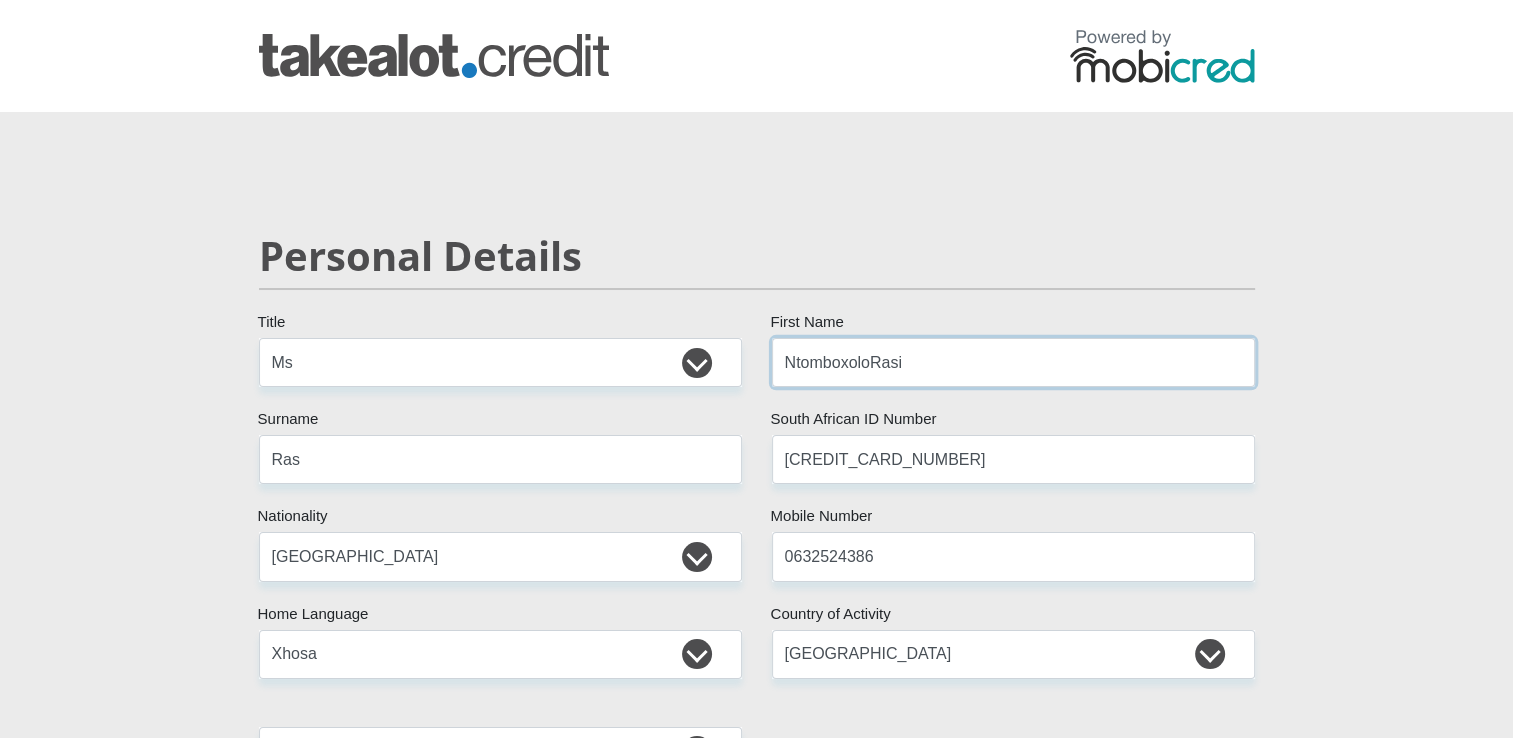 click on "NtomboxoloRasi" at bounding box center (1013, 362) 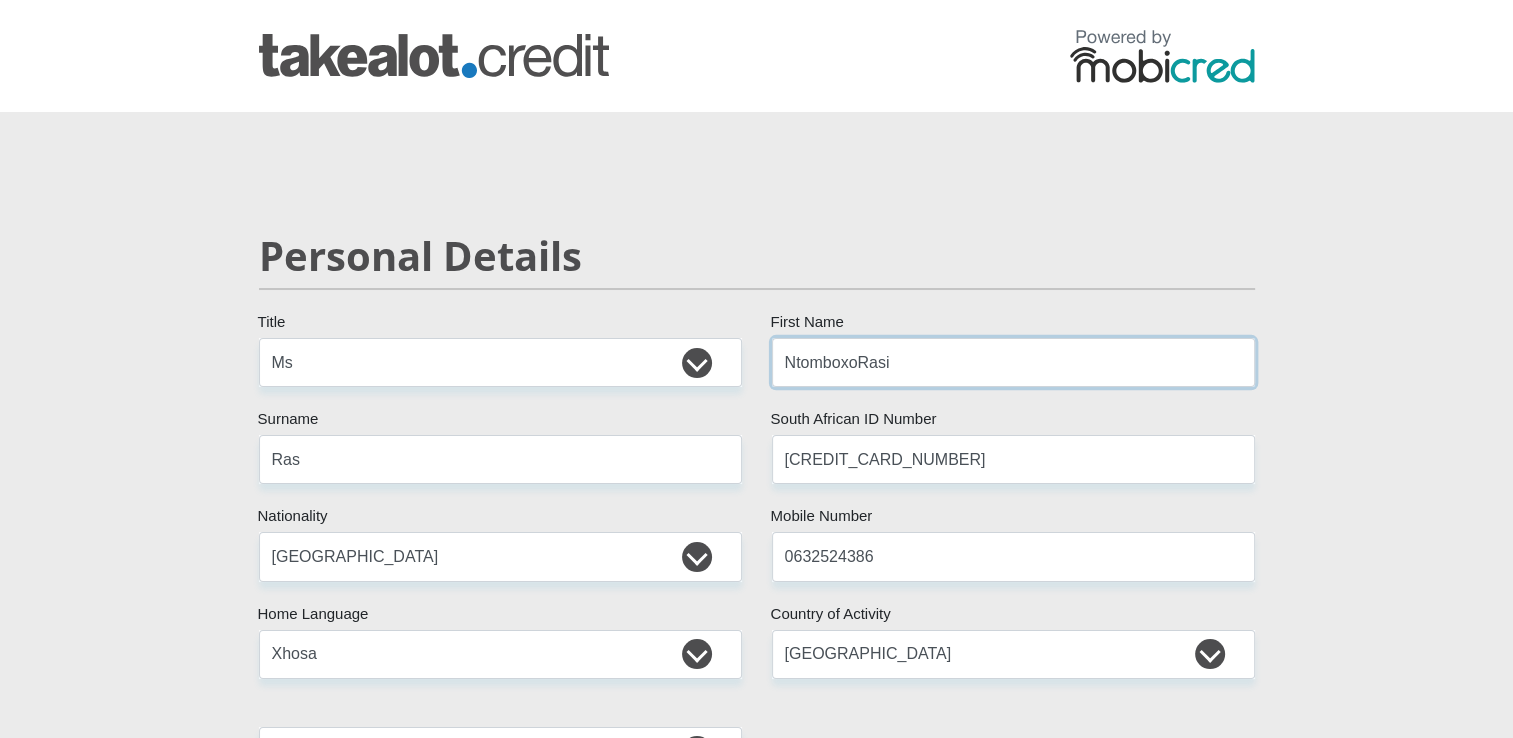 click on "NtomboxoRasi" at bounding box center [1013, 362] 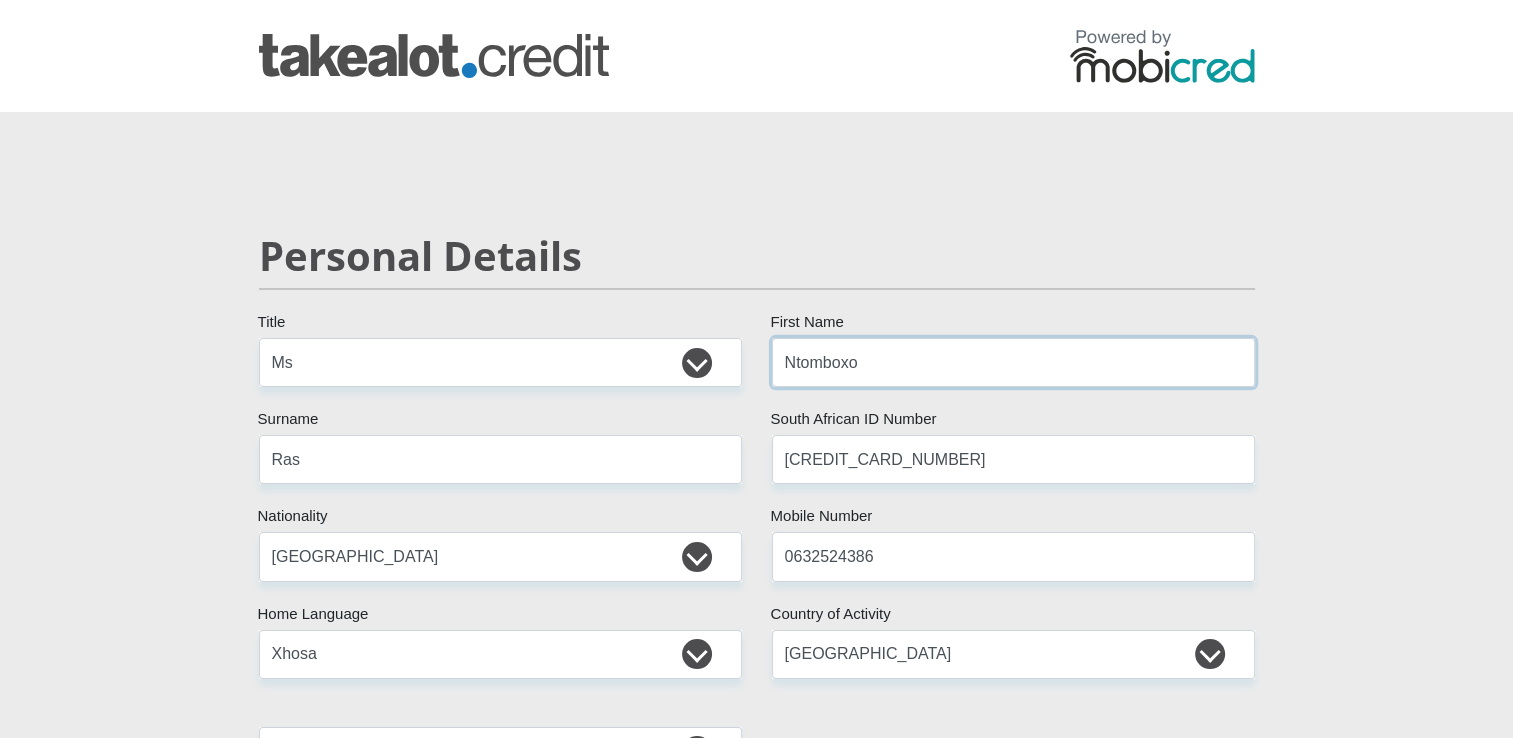 type on "Ntomboxolo" 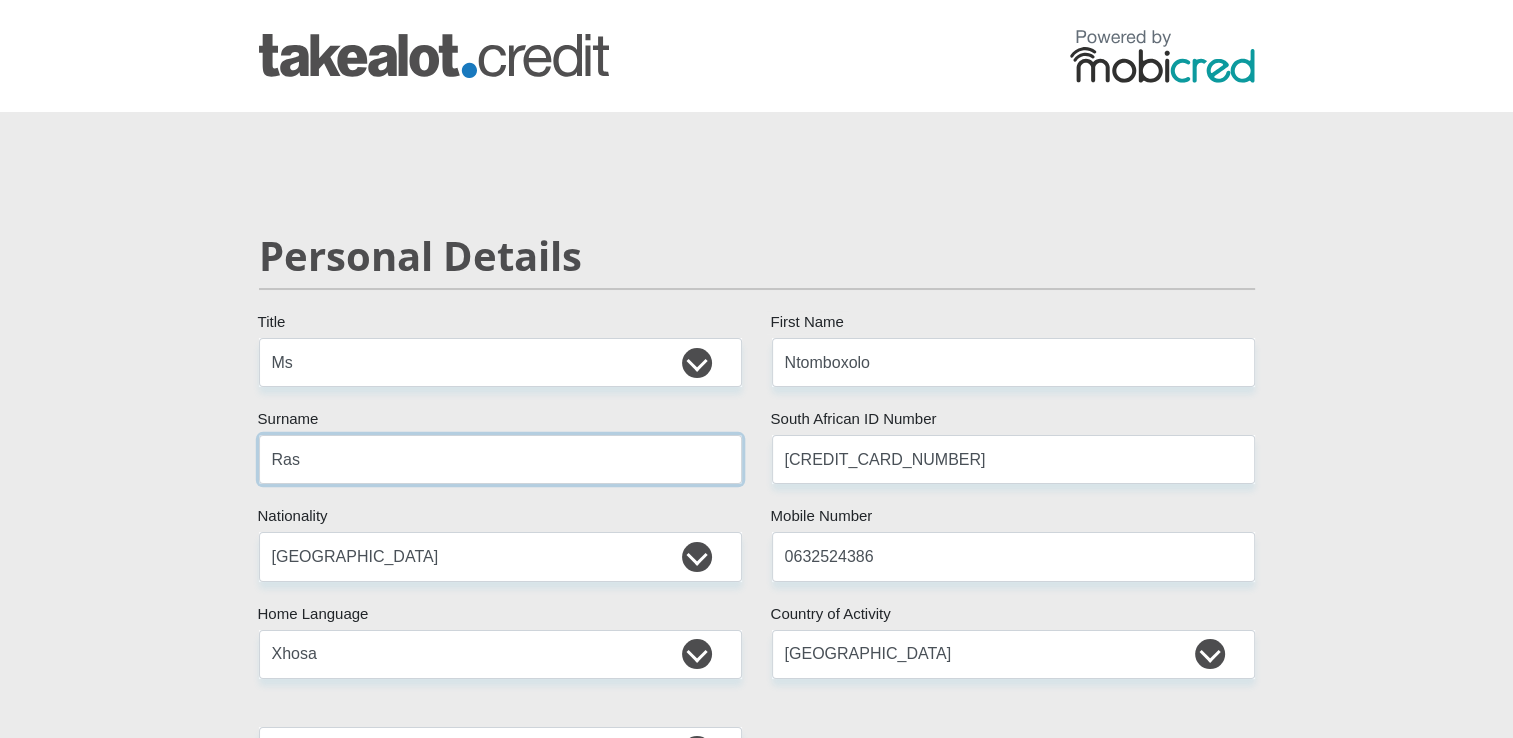 click on "Ras" at bounding box center [500, 459] 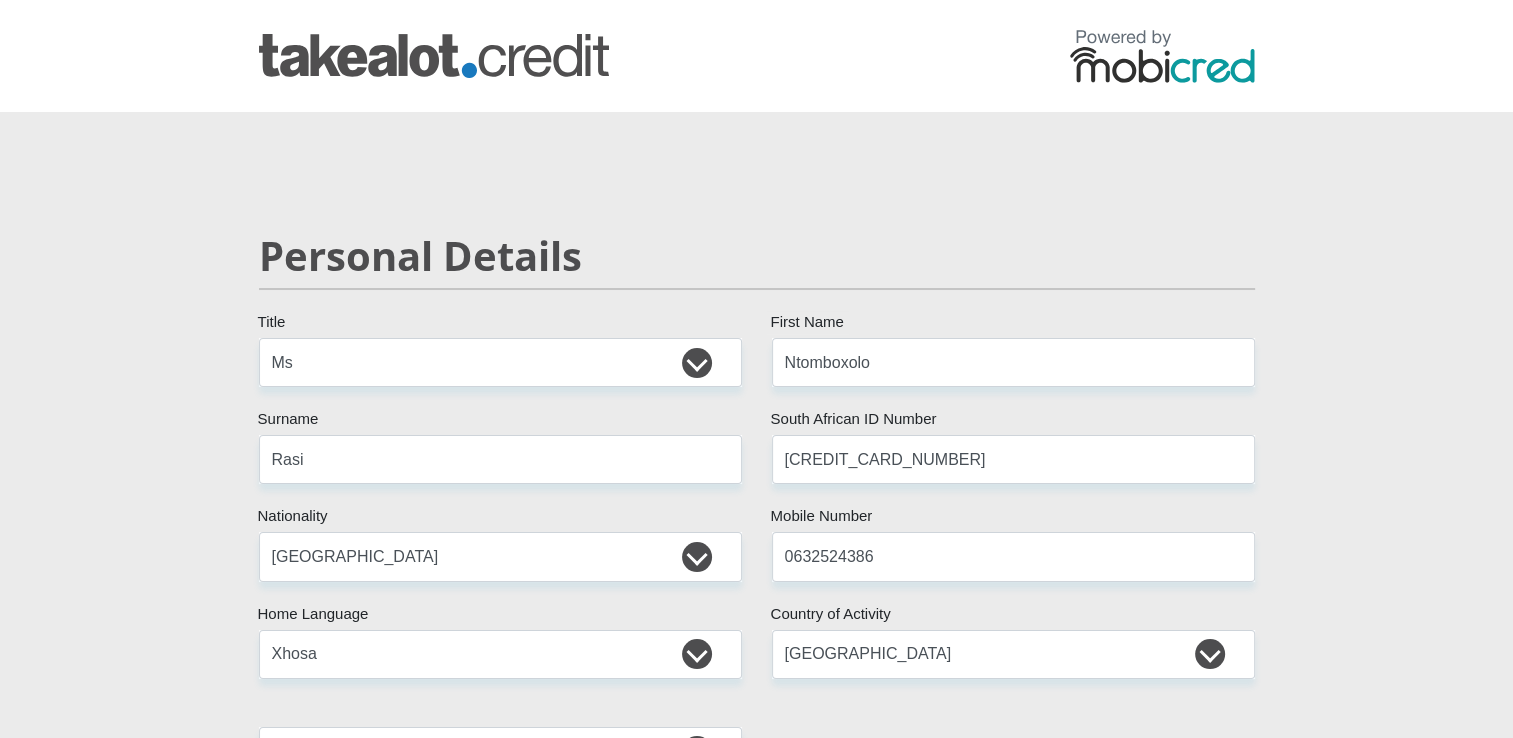 drag, startPoint x: 1353, startPoint y: 614, endPoint x: 1517, endPoint y: 722, distance: 196.367 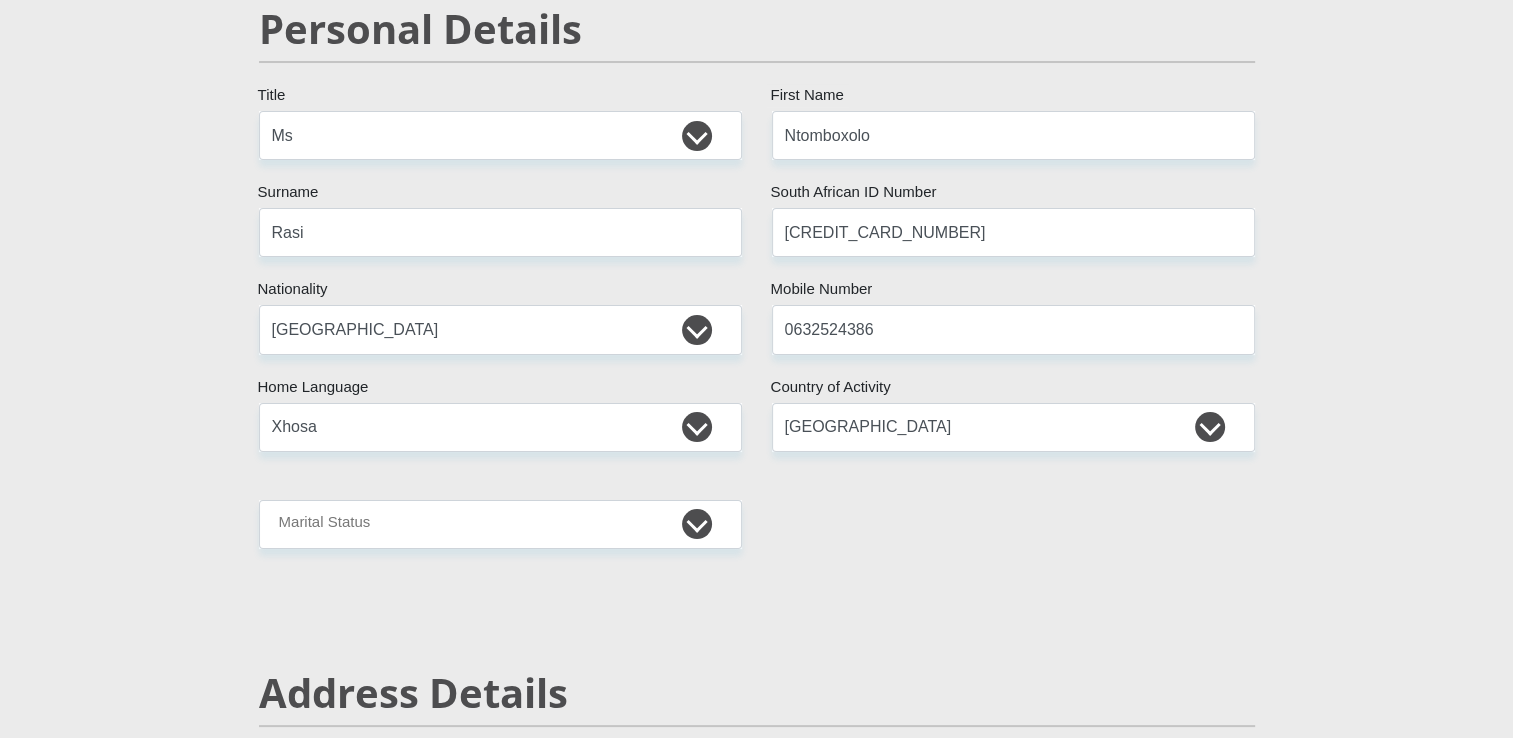 scroll, scrollTop: 320, scrollLeft: 0, axis: vertical 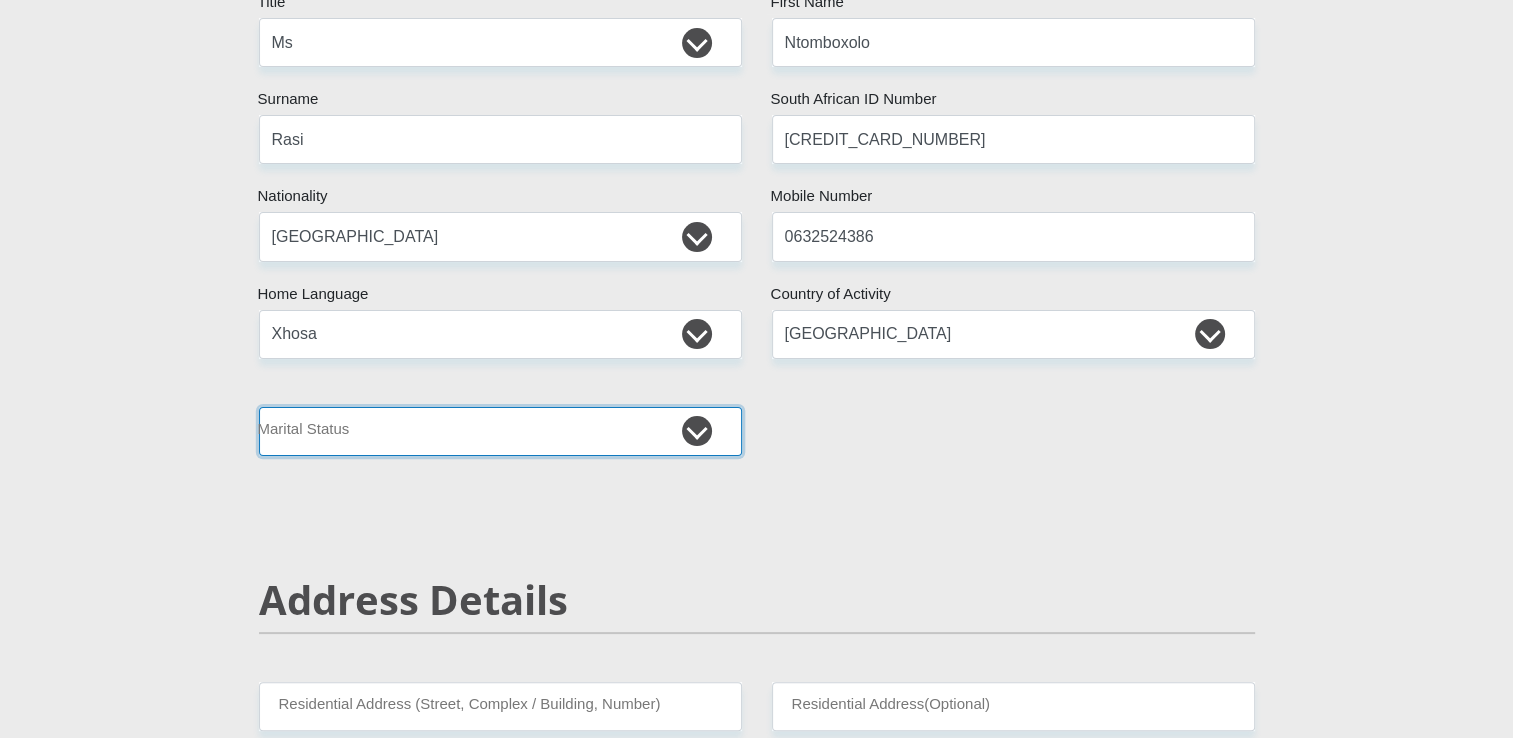 click on "Married ANC
Single
Divorced
Widowed
Married COP or Customary Law" at bounding box center [500, 431] 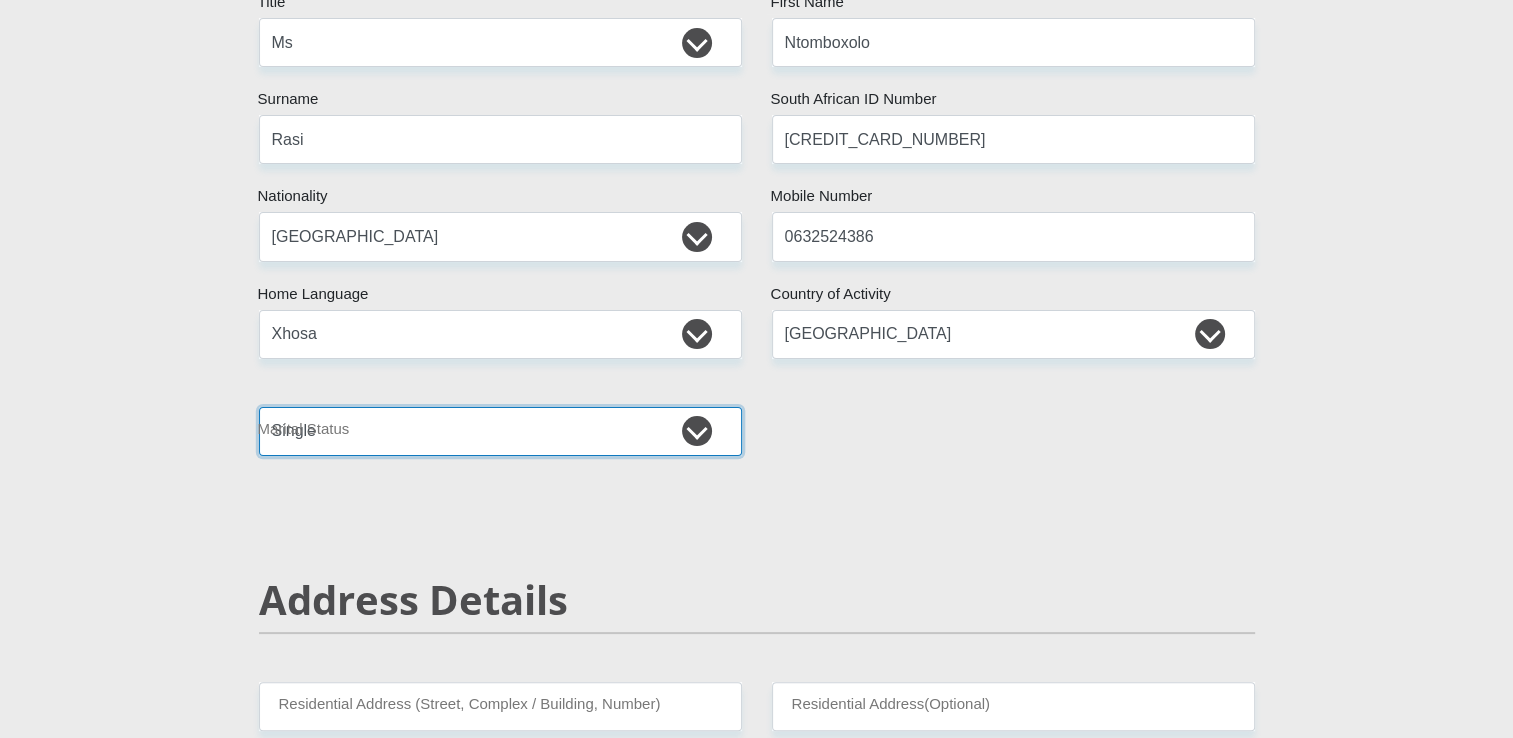 click on "Married ANC
Single
Divorced
Widowed
Married COP or Customary Law" at bounding box center (500, 431) 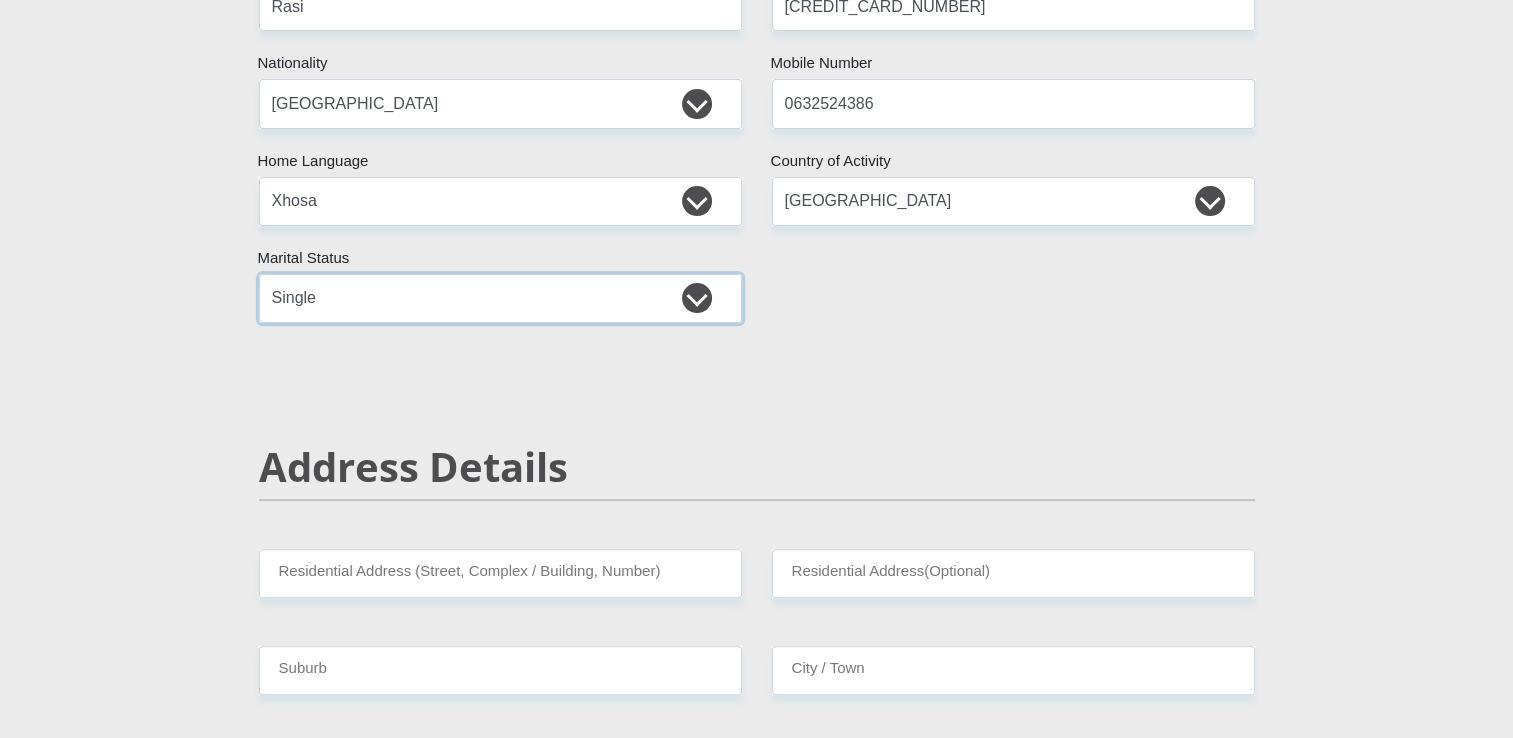 scroll, scrollTop: 520, scrollLeft: 0, axis: vertical 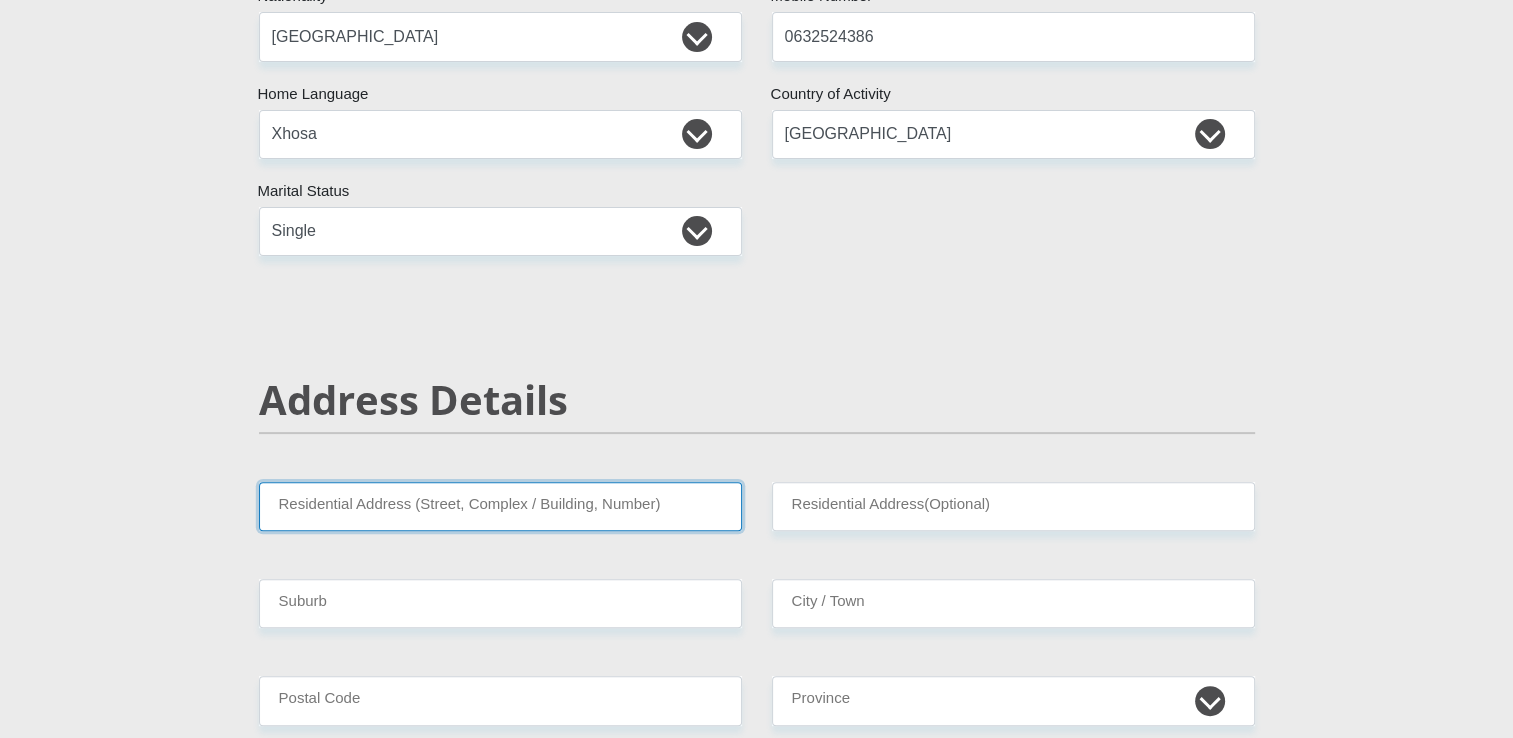 click on "Residential Address (Street, Complex / Building, Number)" at bounding box center [500, 506] 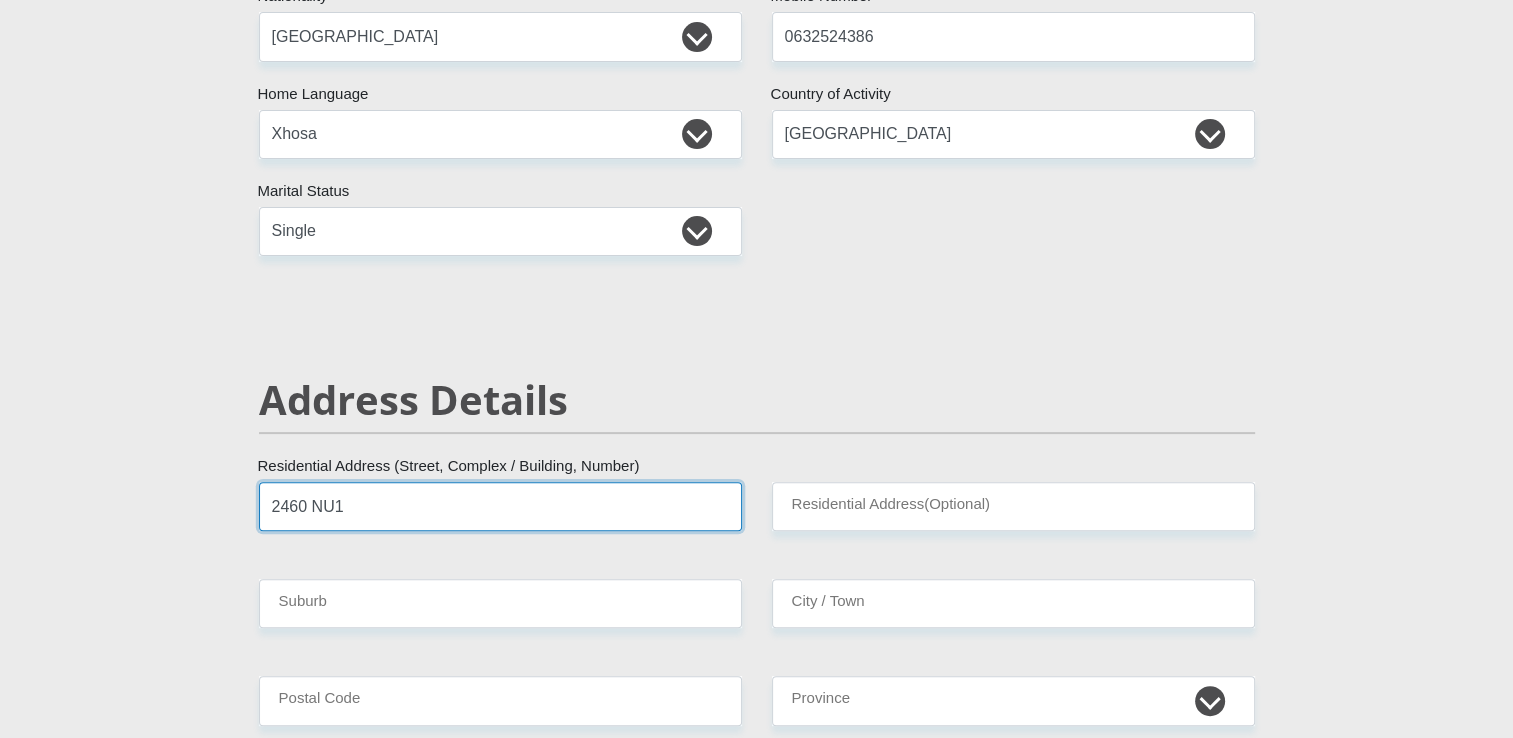type on "2460 NU1" 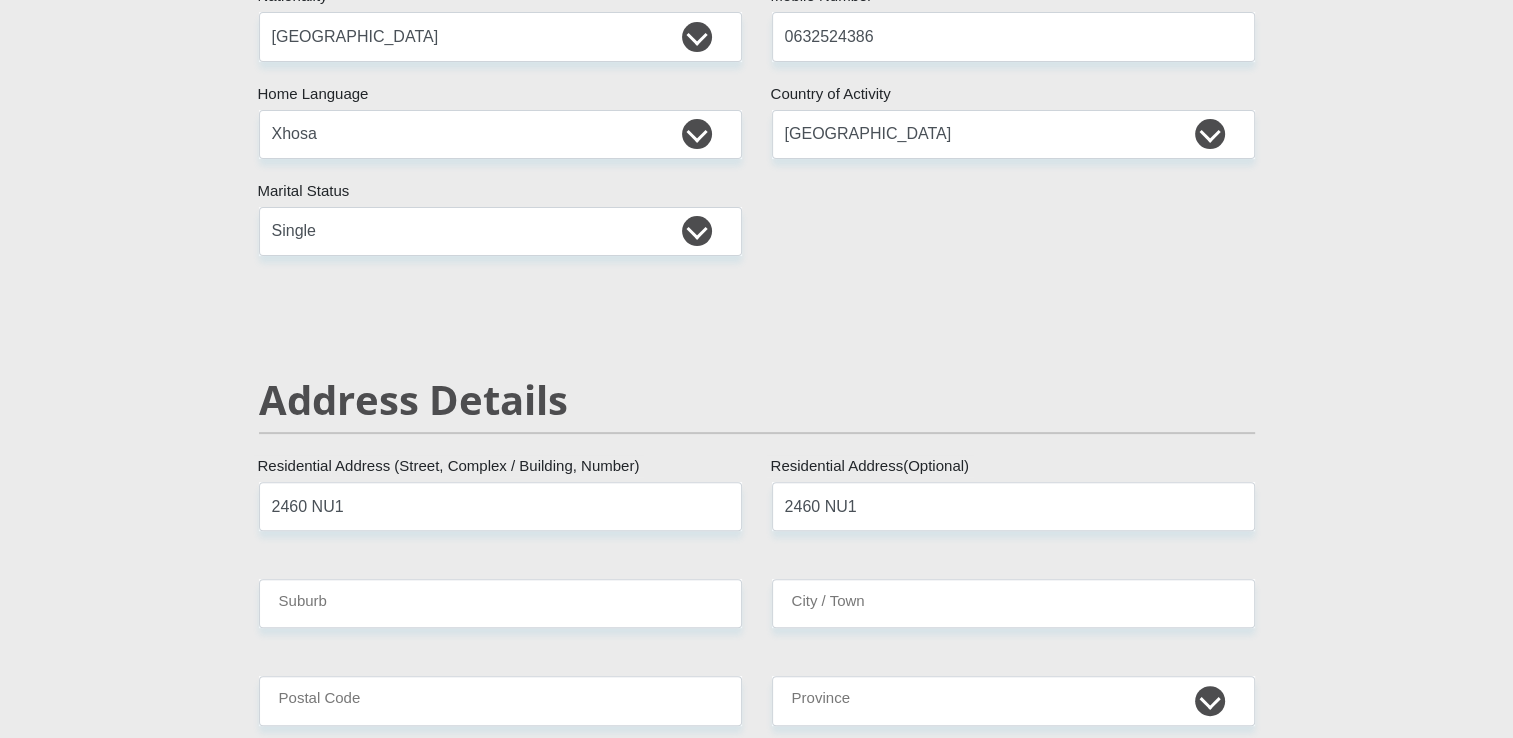 type on "Mdantsane" 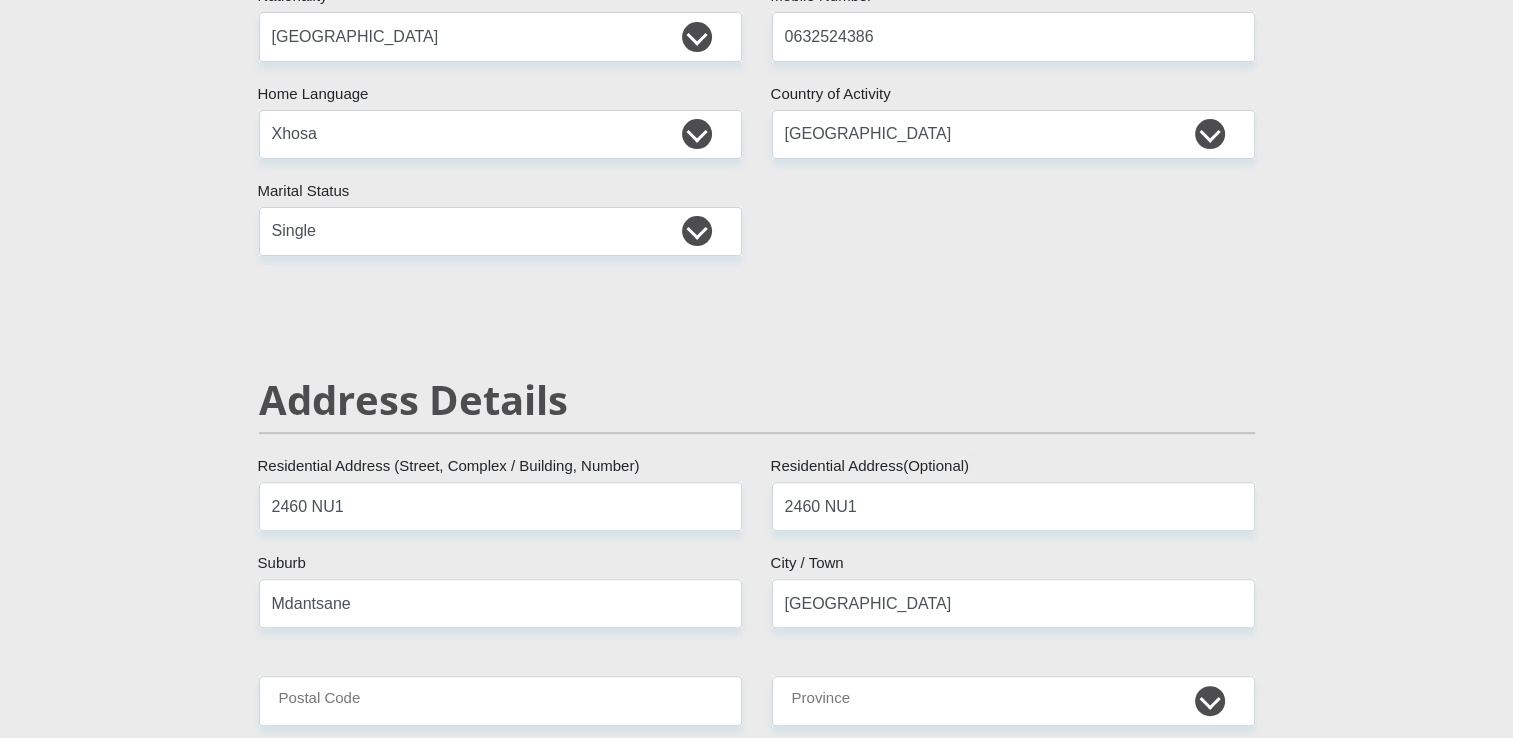 type on "5219" 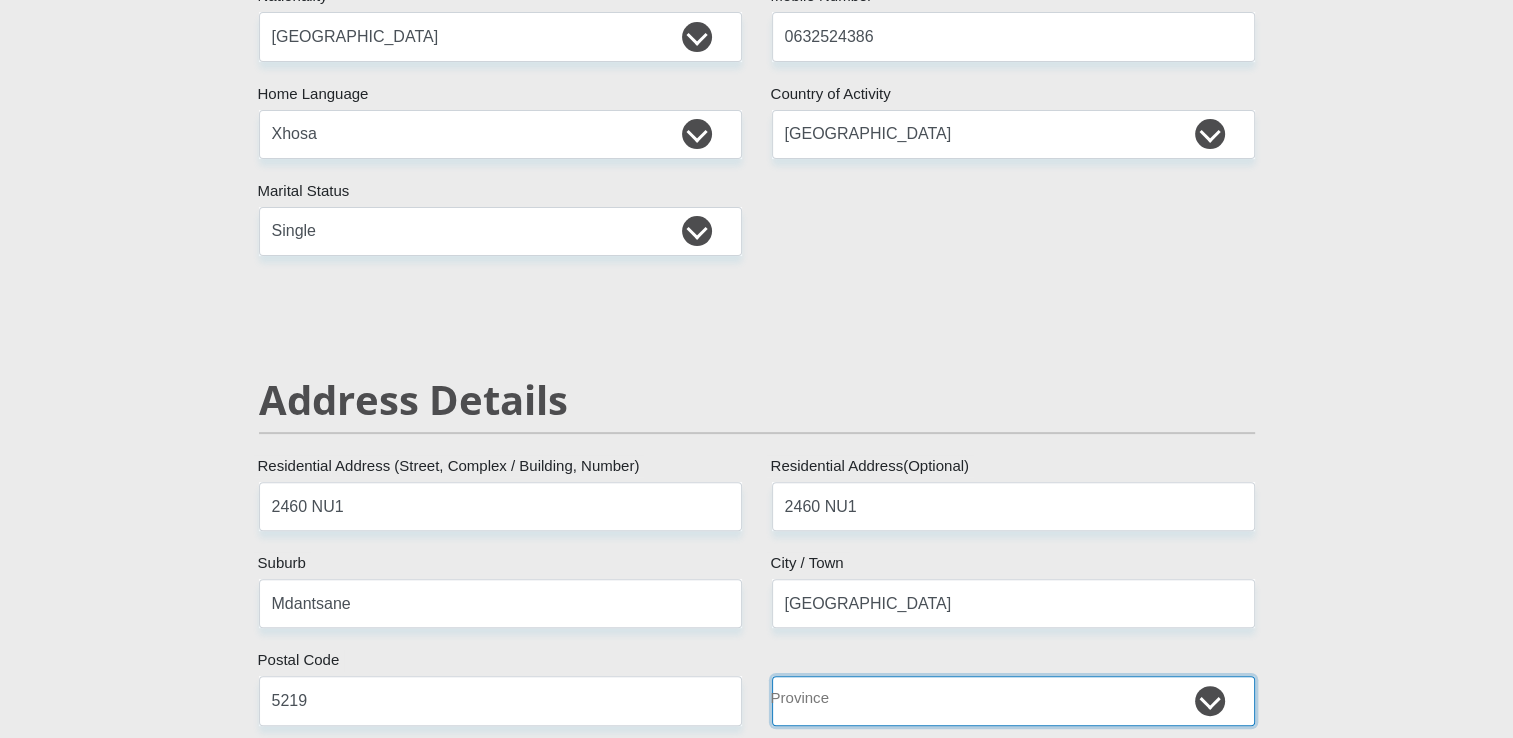 select on "[GEOGRAPHIC_DATA]" 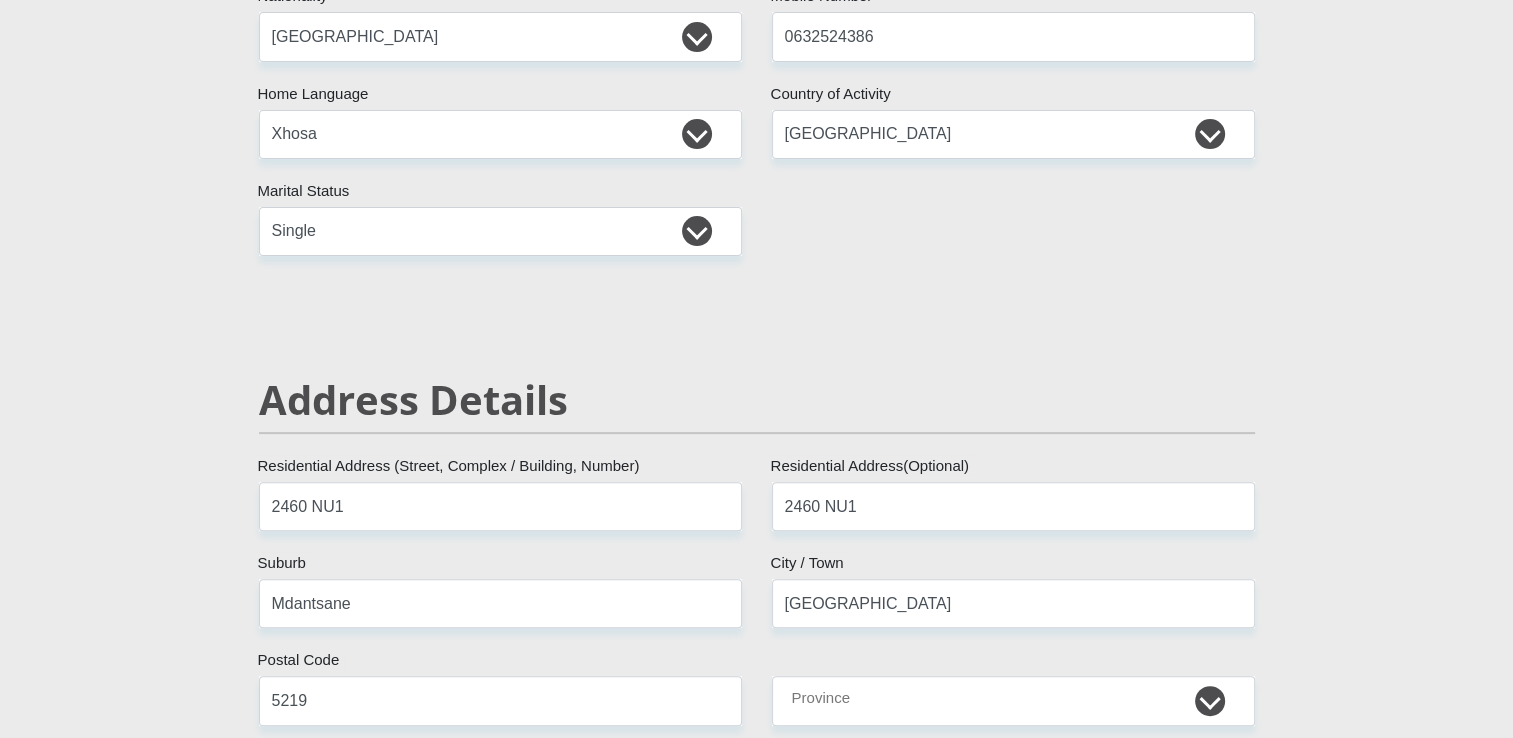 type on "Lovee#88N" 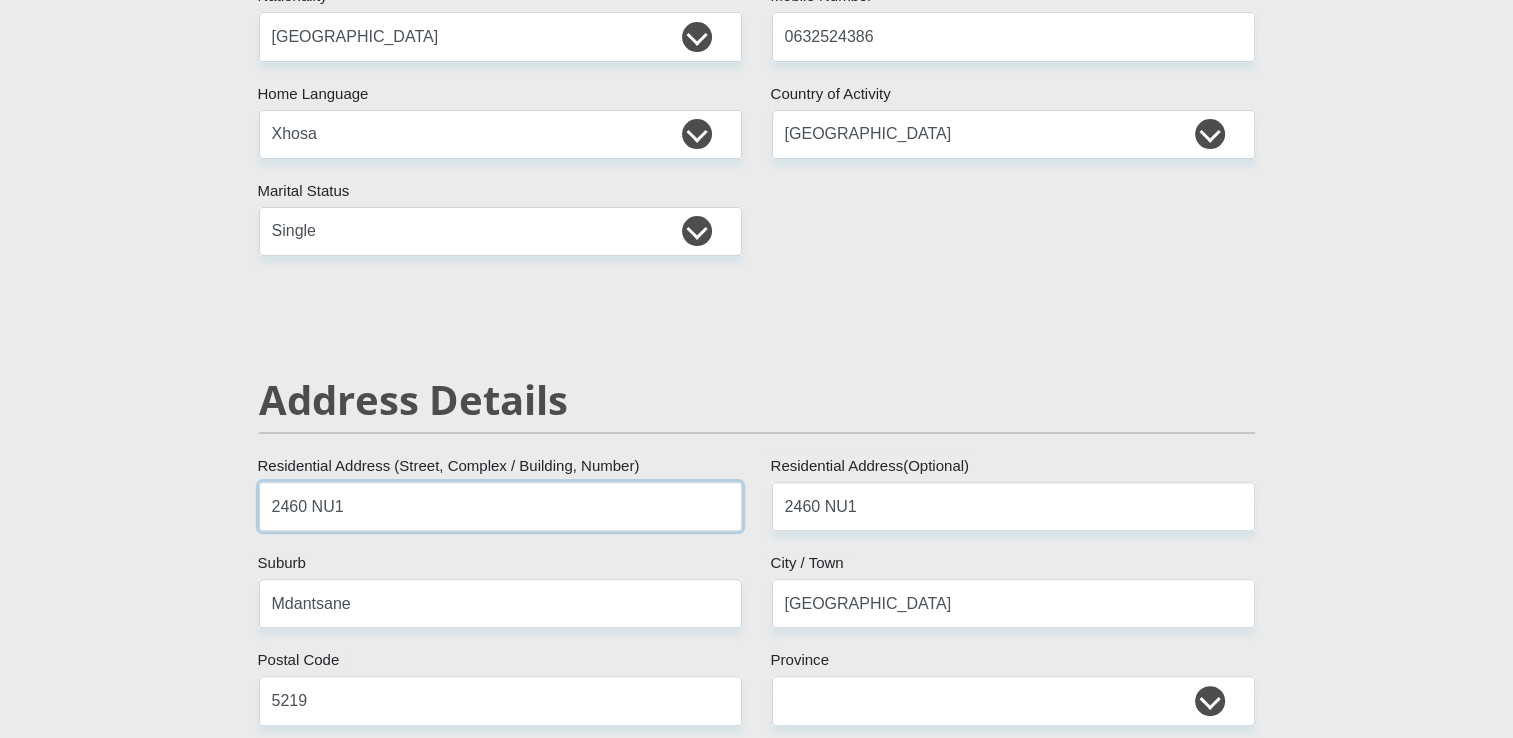 type on "CAPITEC BANK LIMITED" 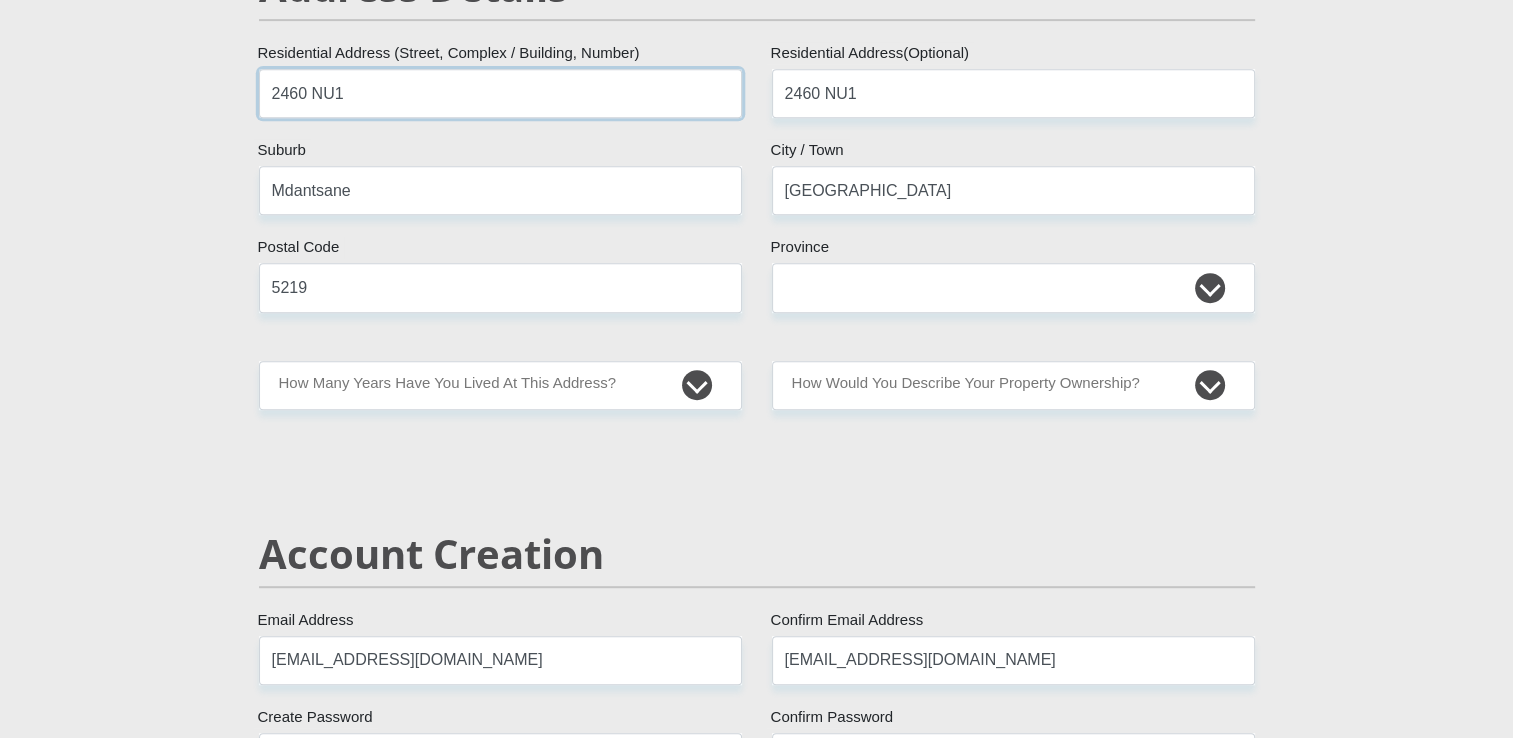 scroll, scrollTop: 986, scrollLeft: 0, axis: vertical 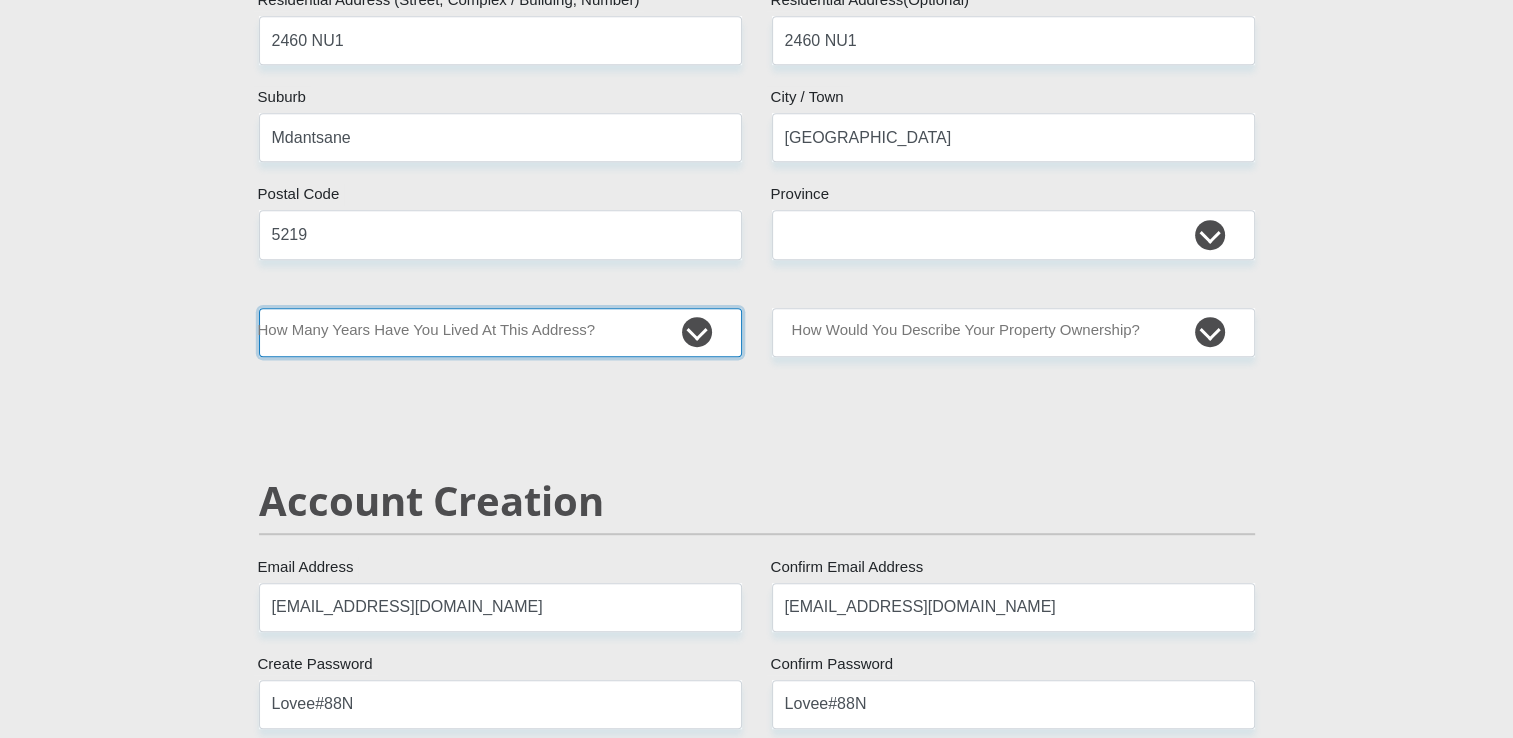 click on "less than 1 year
1-3 years
3-5 years
5+ years" at bounding box center [500, 332] 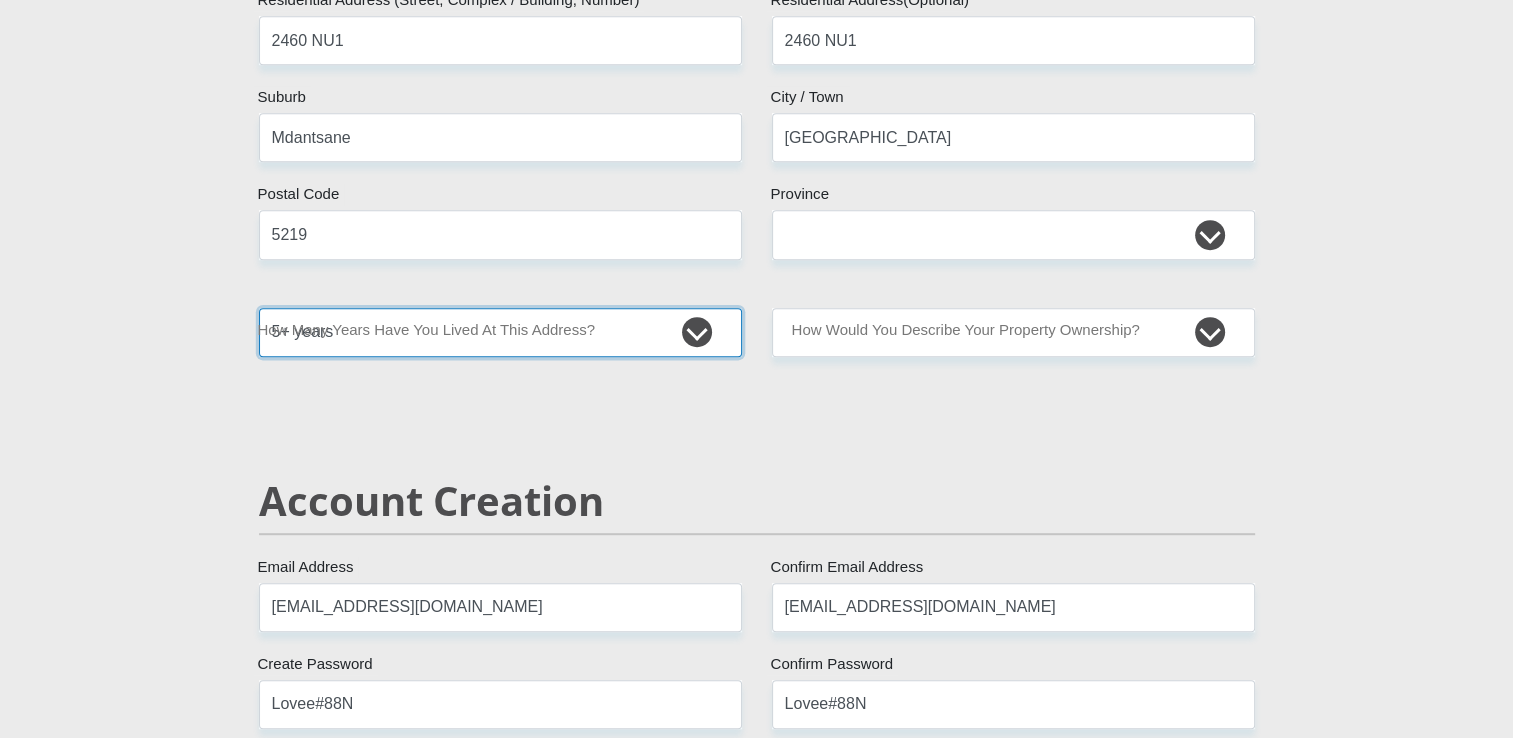 click on "less than 1 year
1-3 years
3-5 years
5+ years" at bounding box center (500, 332) 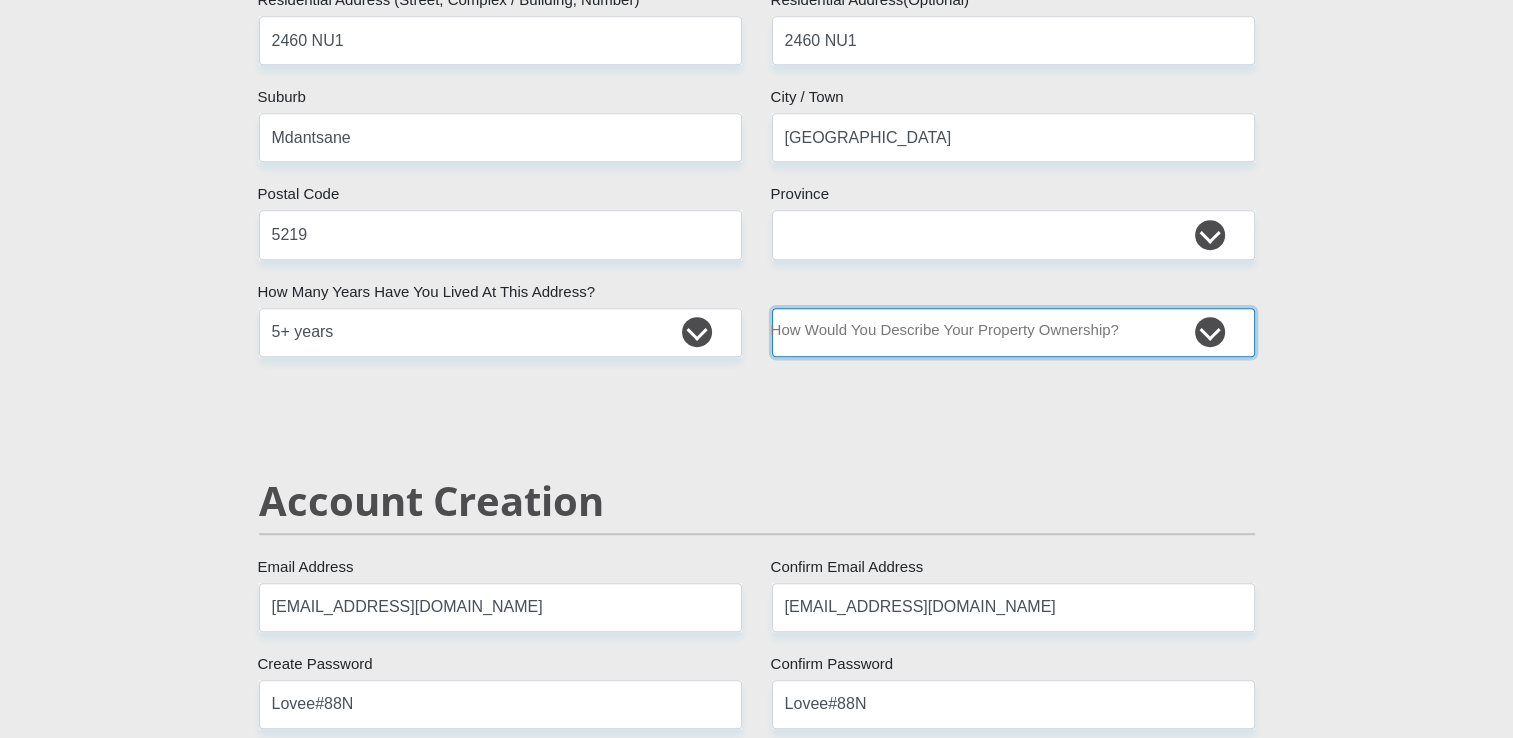 click on "Owned
Rented
Family Owned
Company Dwelling" at bounding box center [1013, 332] 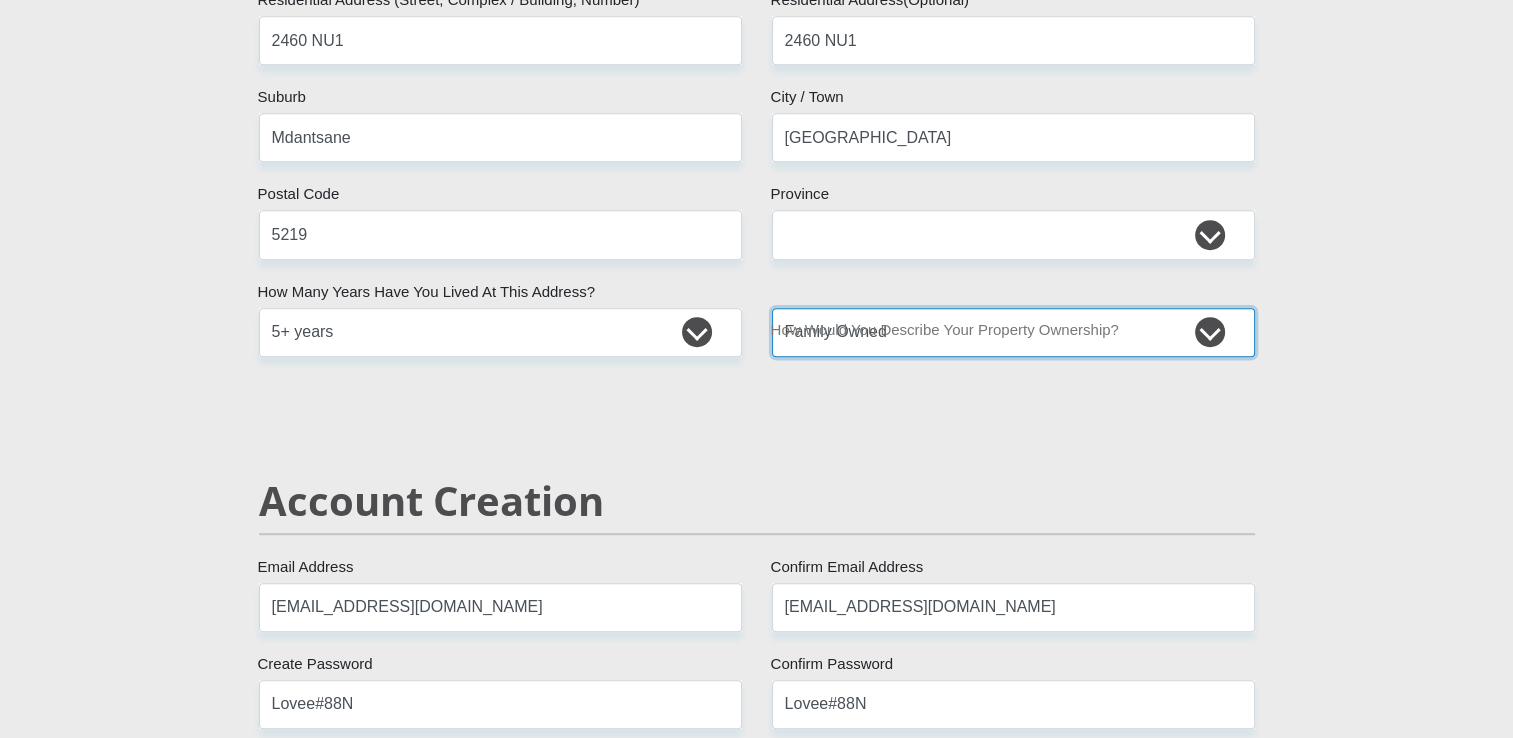click on "Owned
Rented
Family Owned
Company Dwelling" at bounding box center (1013, 332) 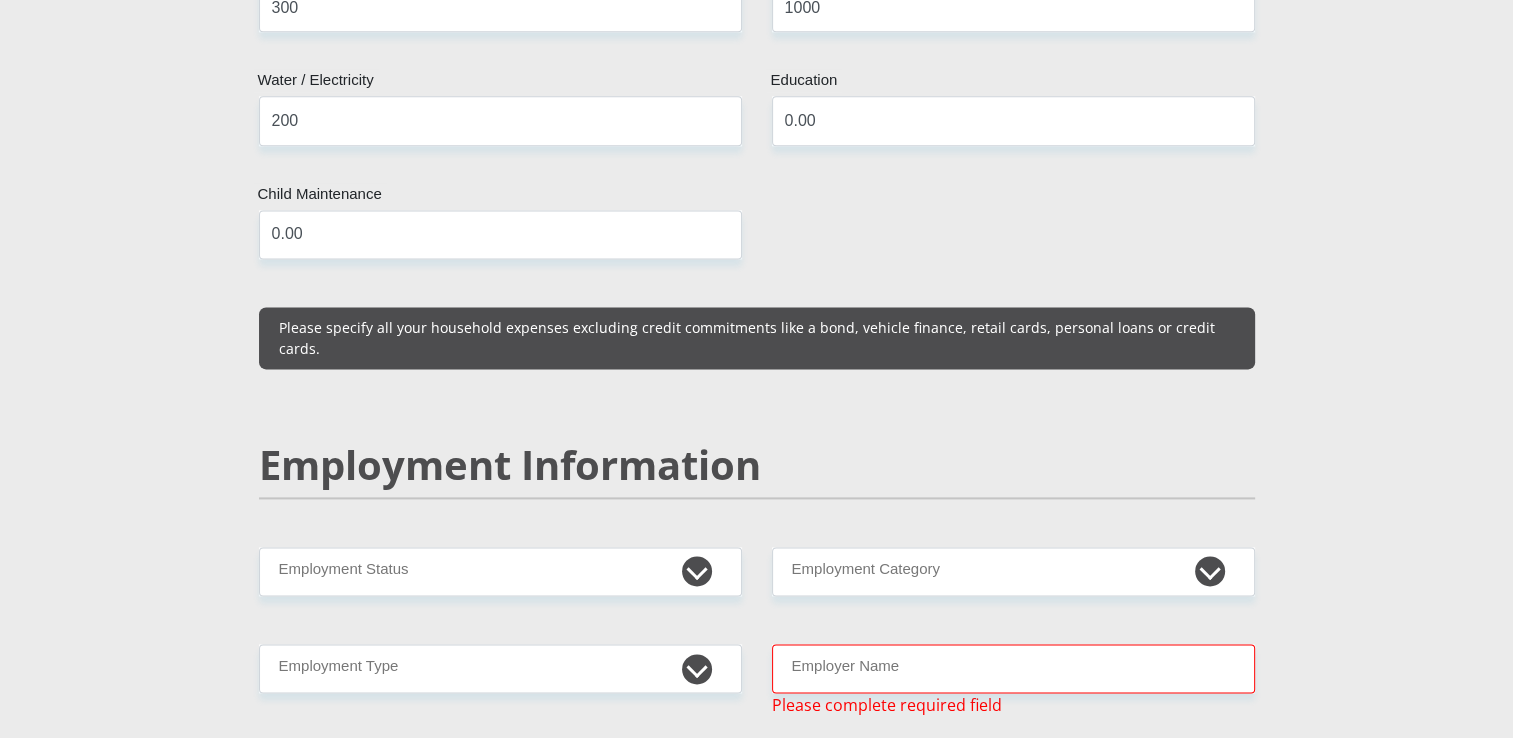 scroll, scrollTop: 2852, scrollLeft: 0, axis: vertical 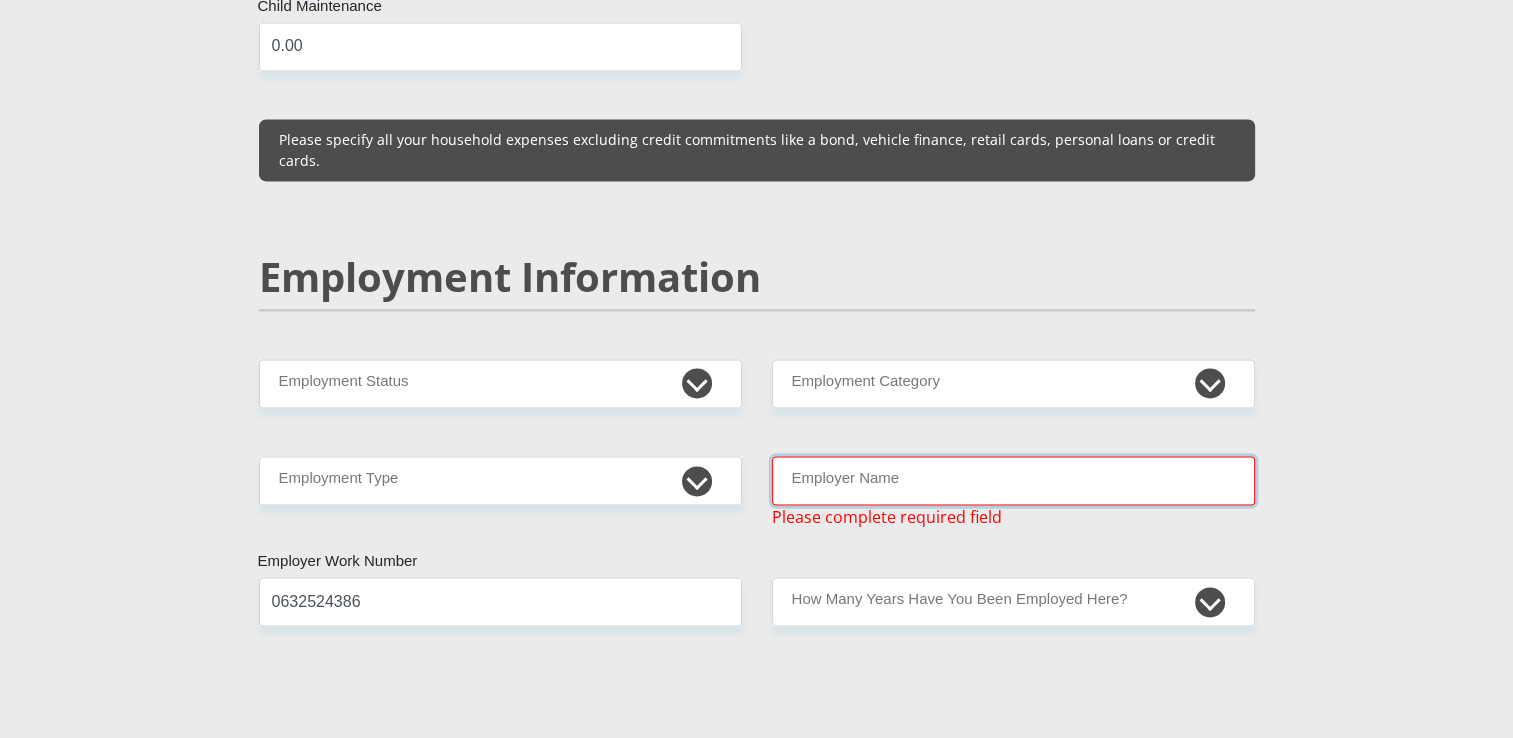 click on "Employer Name" at bounding box center (1013, 480) 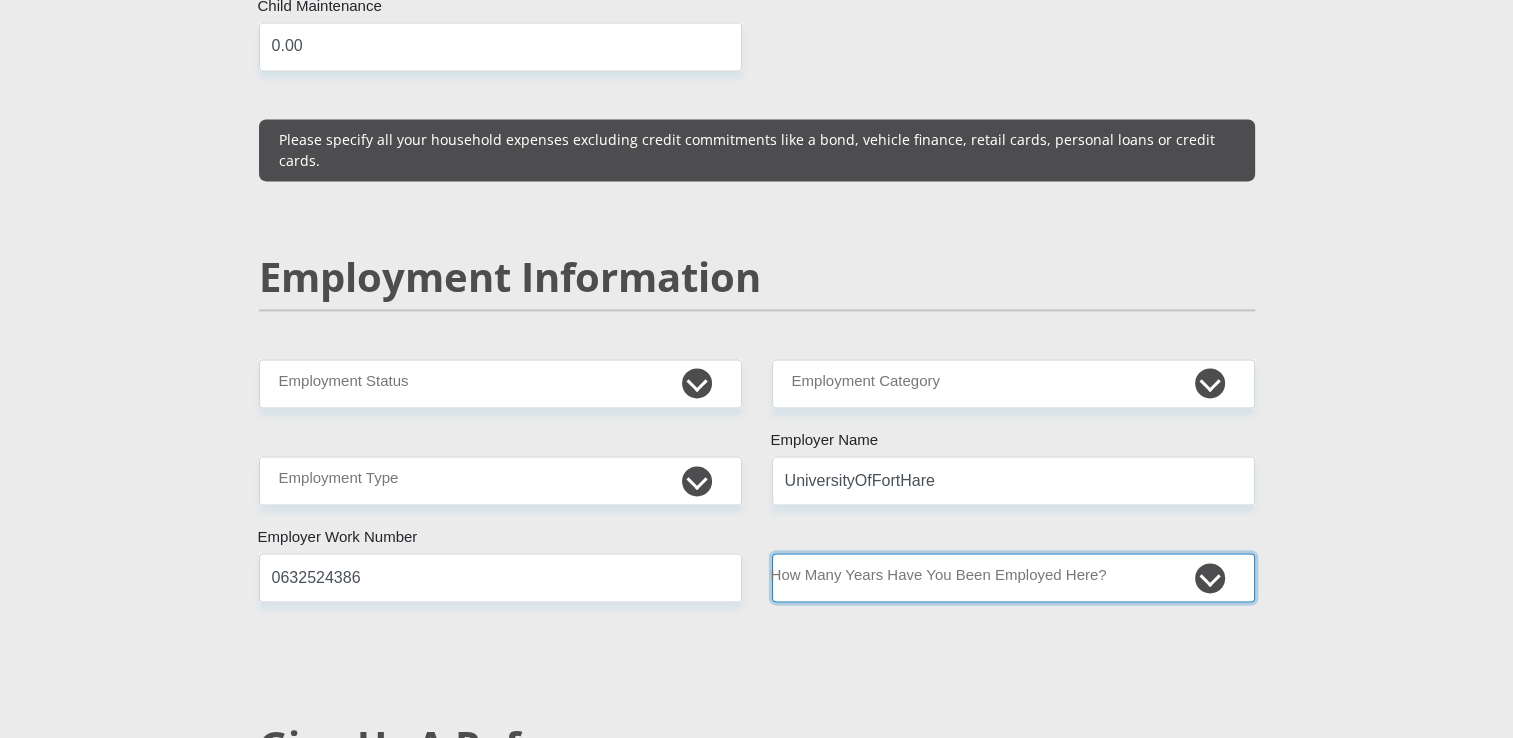 click on "less than 1 year
1-3 years
3-5 years
5+ years" at bounding box center (1013, 577) 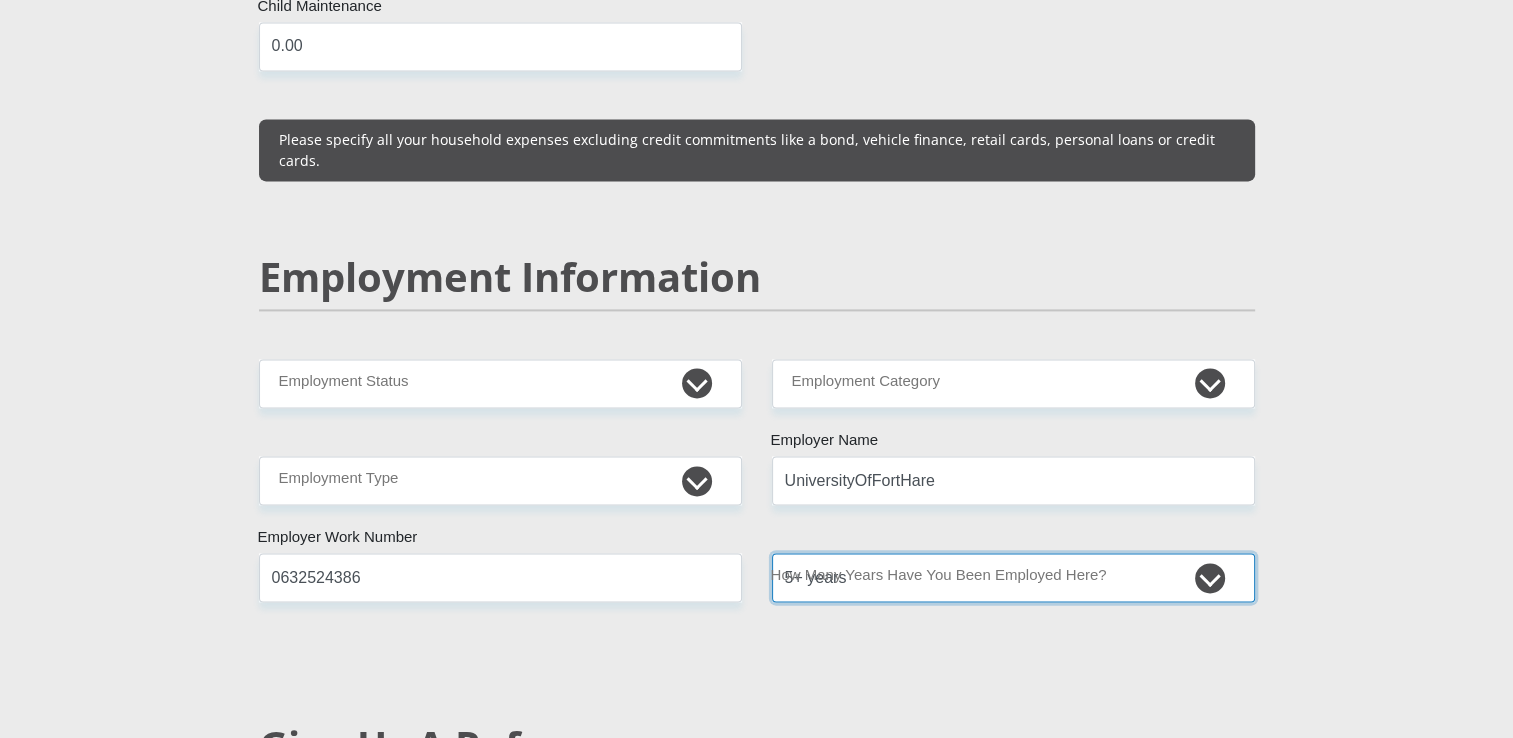 click on "less than 1 year
1-3 years
3-5 years
5+ years" at bounding box center (1013, 577) 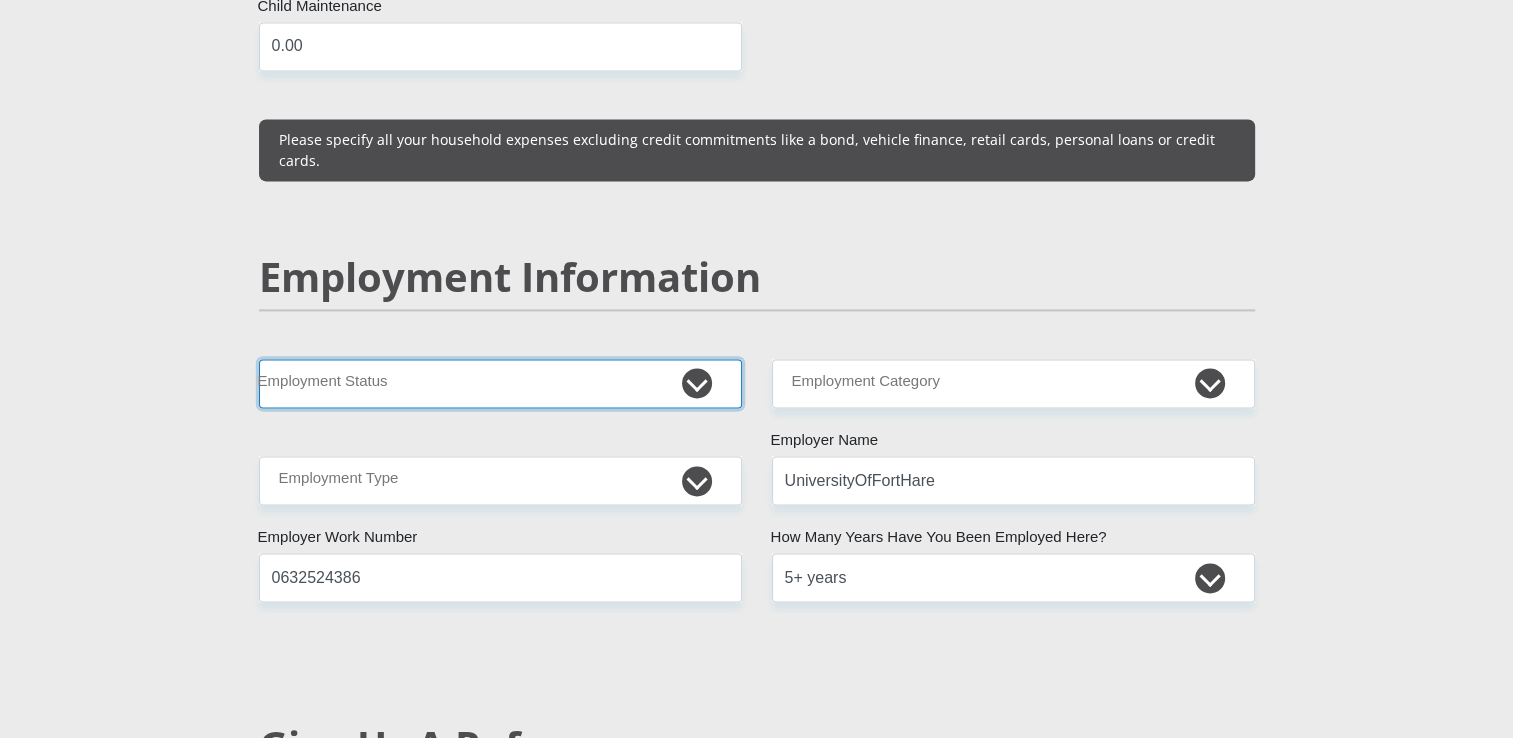 click on "Permanent/Full-time
Part-time/Casual
[DEMOGRAPHIC_DATA] Worker
Self-Employed
Housewife
Retired
Student
Medically Boarded
Disability
Unemployed" at bounding box center [500, 383] 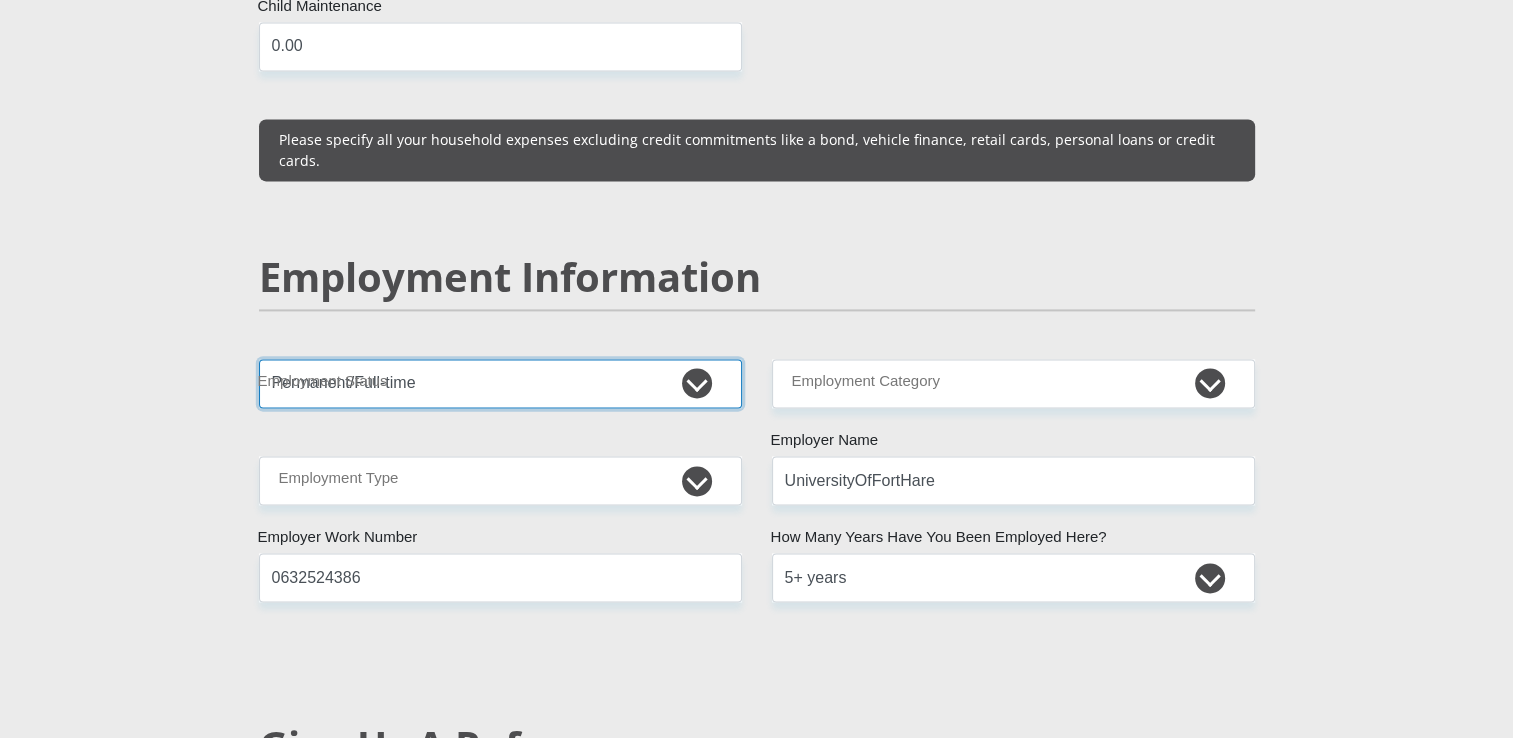 click on "Permanent/Full-time
Part-time/Casual
[DEMOGRAPHIC_DATA] Worker
Self-Employed
Housewife
Retired
Student
Medically Boarded
Disability
Unemployed" at bounding box center [500, 383] 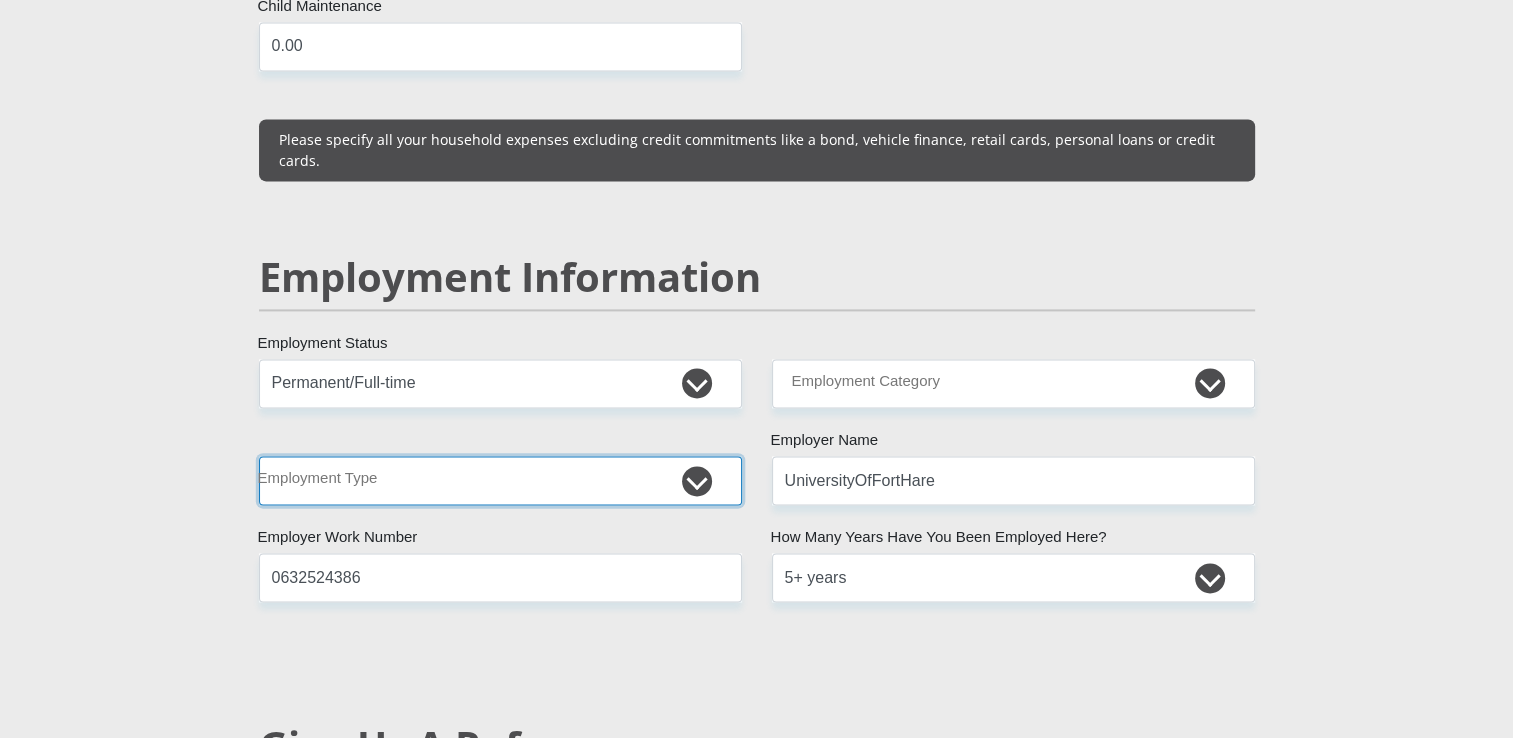 click on "College/Lecturer
Craft Seller
Creative
Driver
Executive
Farmer
Forces - Non Commissioned
Forces - Officer
Hawker
Housewife
Labourer
Licenced Professional
Manager
Miner
Non Licenced Professional
Office Staff/Clerk
Outside Worker
Pensioner
Permanent Teacher
Production/Manufacturing
Sales
Self-Employed
Semi-Professional Worker
Service Industry  Social Worker  Student" at bounding box center [500, 480] 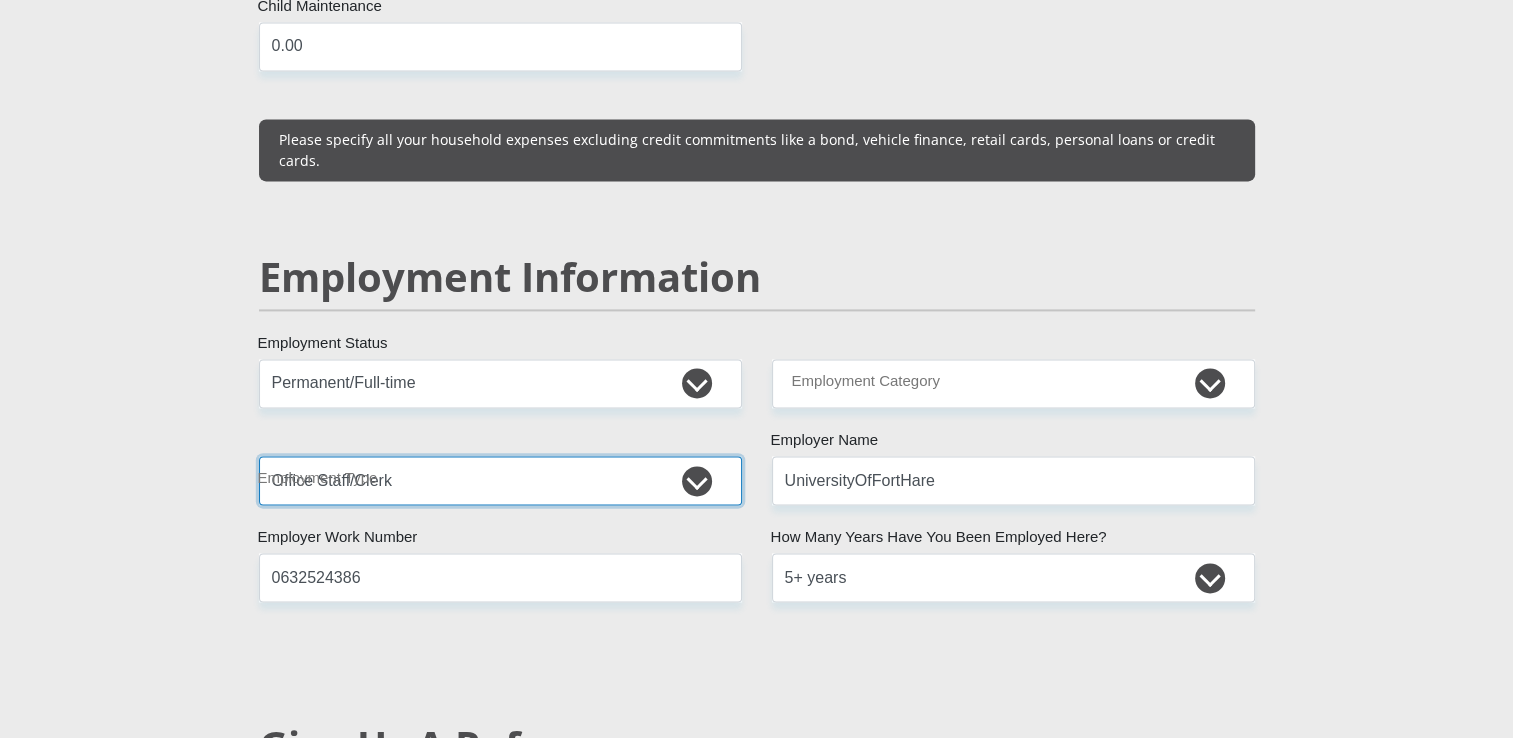 click on "College/Lecturer
Craft Seller
Creative
Driver
Executive
Farmer
Forces - Non Commissioned
Forces - Officer
Hawker
Housewife
Labourer
Licenced Professional
Manager
Miner
Non Licenced Professional
Office Staff/Clerk
Outside Worker
Pensioner
Permanent Teacher
Production/Manufacturing
Sales
Self-Employed
Semi-Professional Worker
Service Industry  Social Worker  Student" at bounding box center (500, 480) 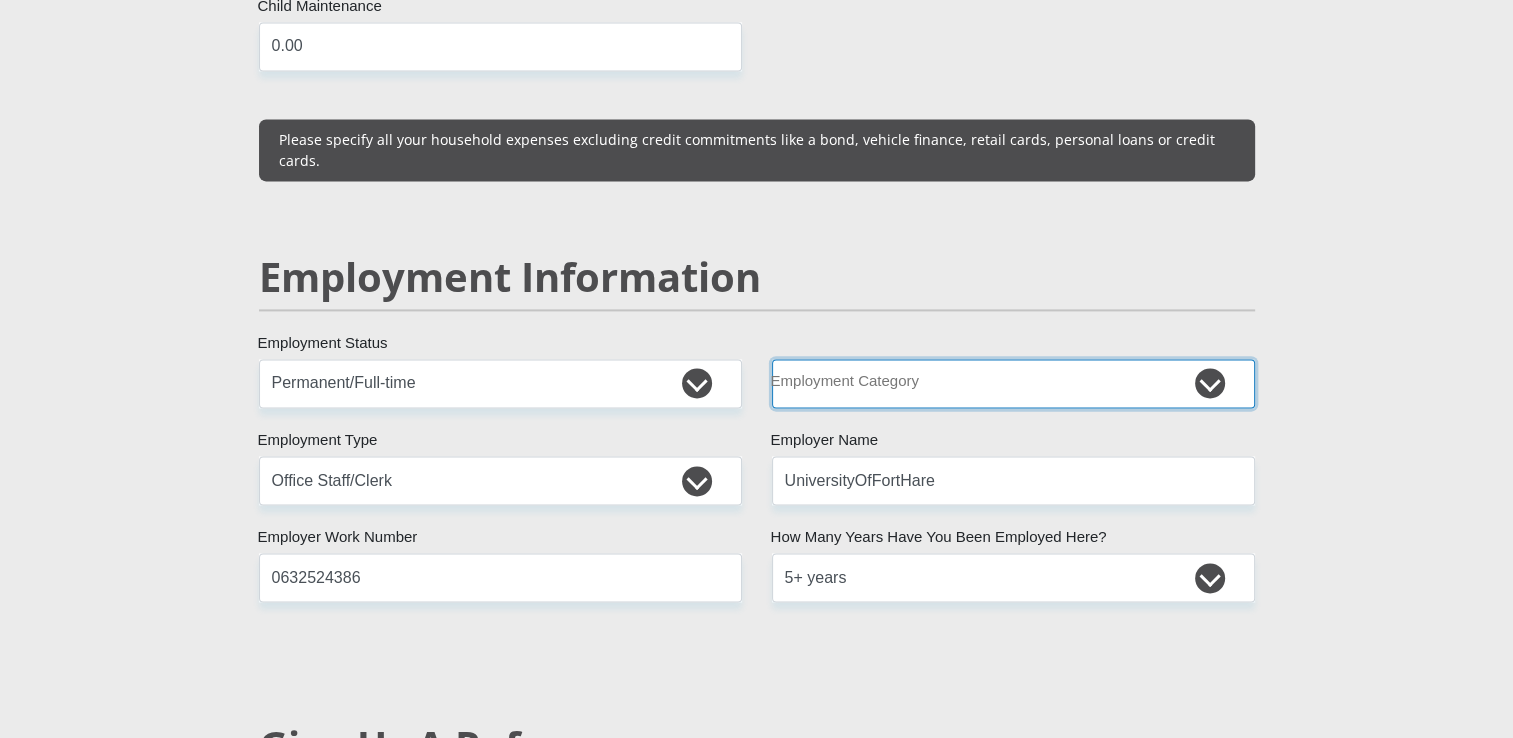 click on "AGRICULTURE
ALCOHOL & TOBACCO
CONSTRUCTION MATERIALS
METALLURGY
EQUIPMENT FOR RENEWABLE ENERGY
SPECIALIZED CONTRACTORS
CAR
GAMING (INCL. INTERNET
OTHER WHOLESALE
UNLICENSED PHARMACEUTICALS
CURRENCY EXCHANGE HOUSES
OTHER FINANCIAL INSTITUTIONS & INSURANCE
REAL ESTATE AGENTS
OIL & GAS
OTHER MATERIALS (E.G. IRON ORE)
PRECIOUS STONES & PRECIOUS METALS
POLITICAL ORGANIZATIONS
RELIGIOUS ORGANIZATIONS(NOT SECTS)
ACTI. HAVING BUSINESS DEAL WITH PUBLIC ADMINISTRATION
LAUNDROMATS" at bounding box center [1013, 383] 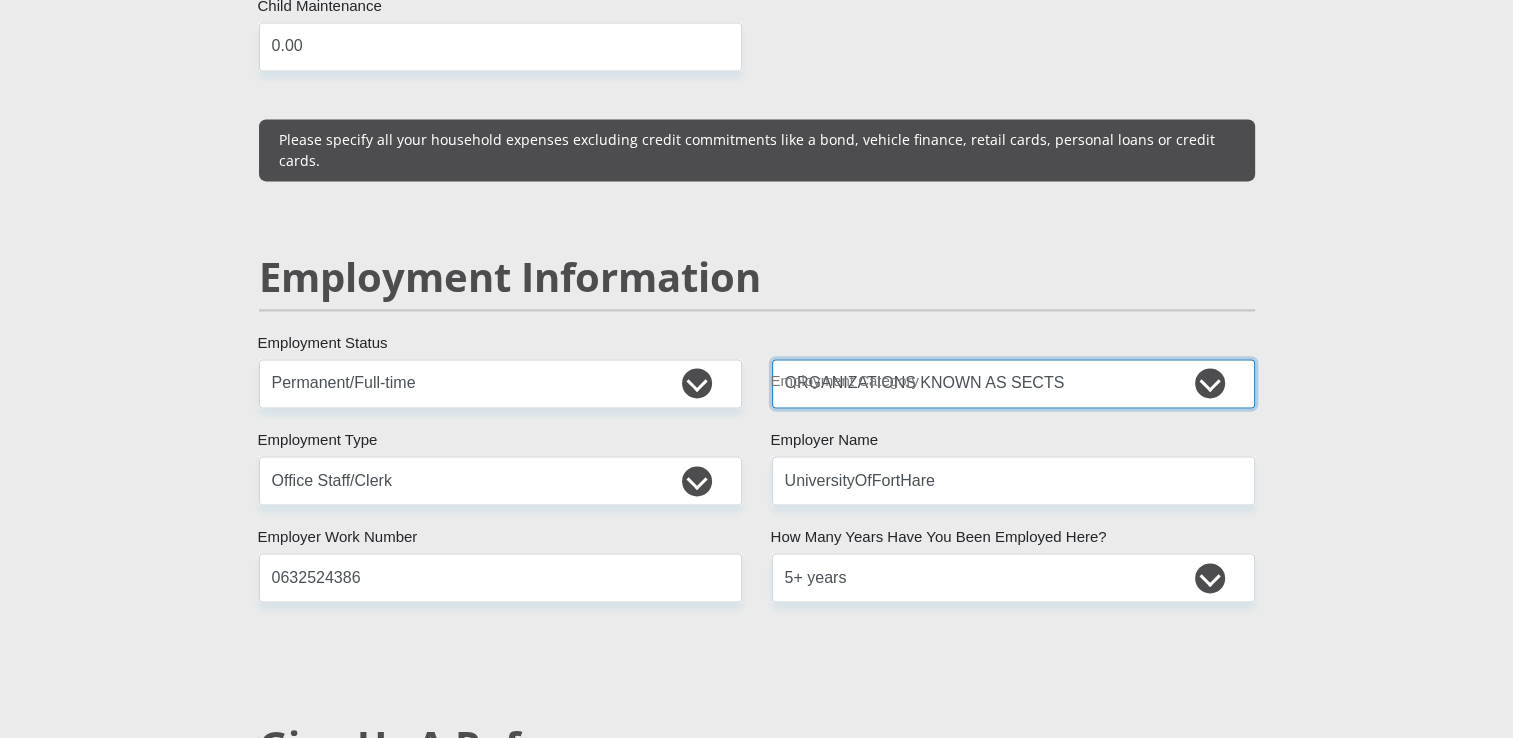 click on "AGRICULTURE
ALCOHOL & TOBACCO
CONSTRUCTION MATERIALS
METALLURGY
EQUIPMENT FOR RENEWABLE ENERGY
SPECIALIZED CONTRACTORS
CAR
GAMING (INCL. INTERNET
OTHER WHOLESALE
UNLICENSED PHARMACEUTICALS
CURRENCY EXCHANGE HOUSES
OTHER FINANCIAL INSTITUTIONS & INSURANCE
REAL ESTATE AGENTS
OIL & GAS
OTHER MATERIALS (E.G. IRON ORE)
PRECIOUS STONES & PRECIOUS METALS
POLITICAL ORGANIZATIONS
RELIGIOUS ORGANIZATIONS(NOT SECTS)
ACTI. HAVING BUSINESS DEAL WITH PUBLIC ADMINISTRATION
LAUNDROMATS" at bounding box center [1013, 383] 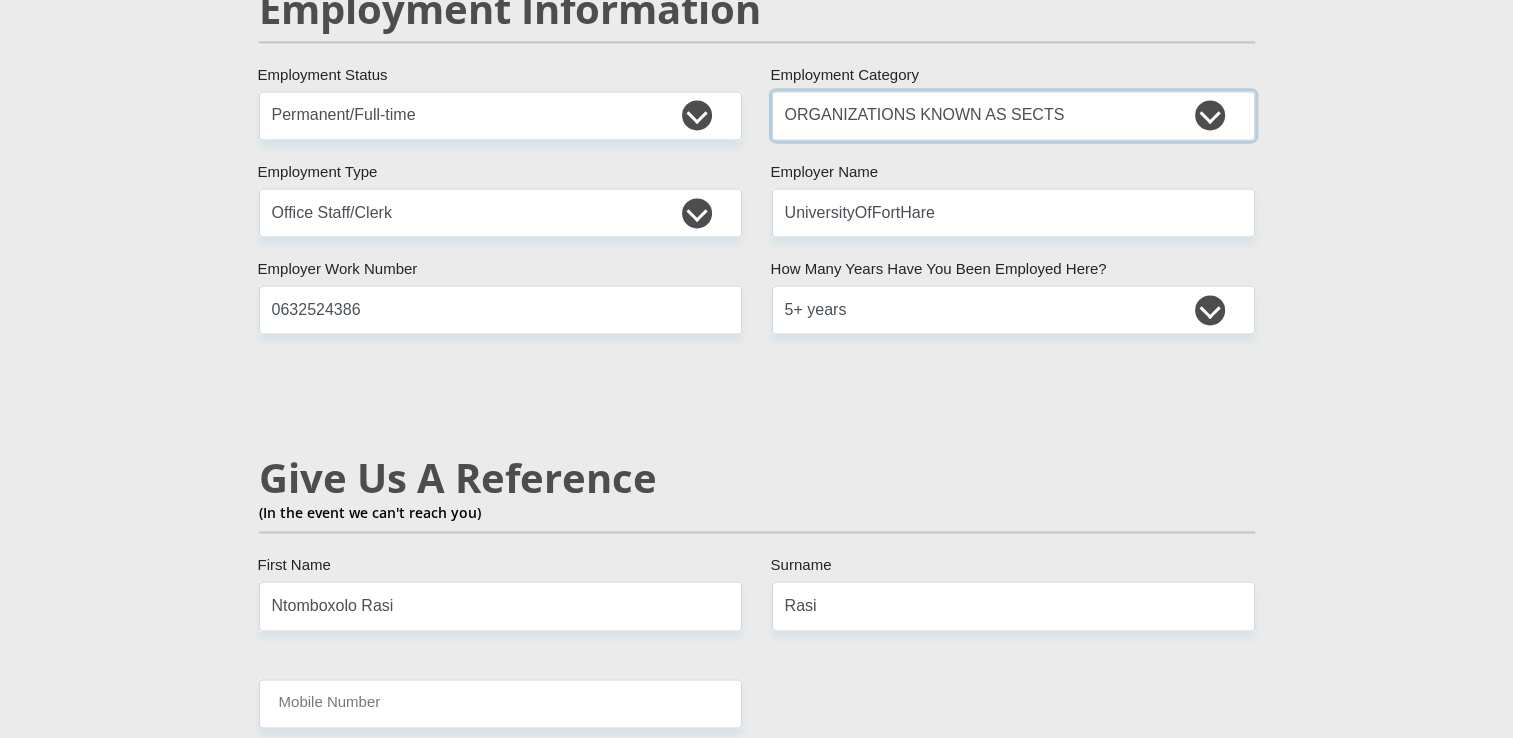 scroll, scrollTop: 3131, scrollLeft: 0, axis: vertical 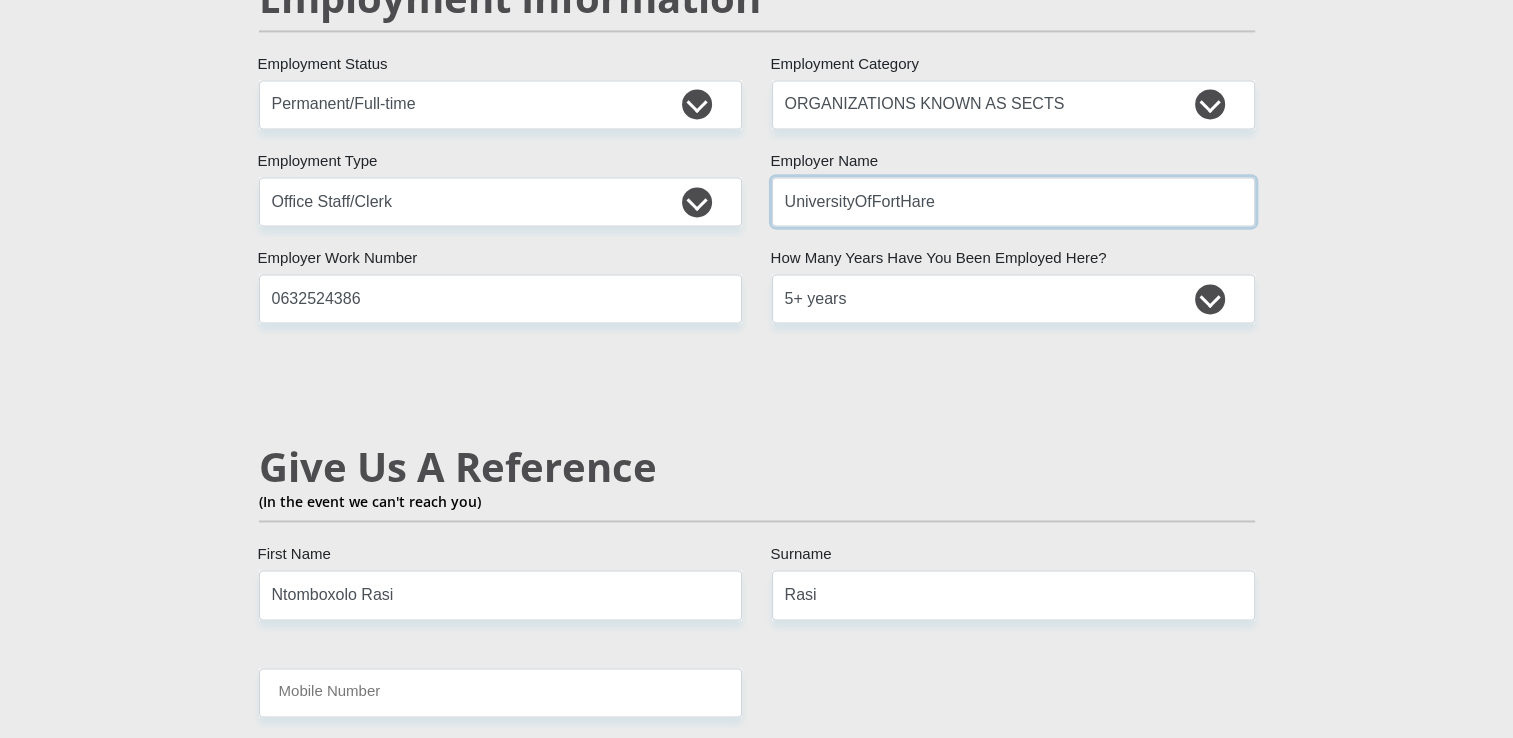 click on "UniversityOfFortHare" at bounding box center [1013, 201] 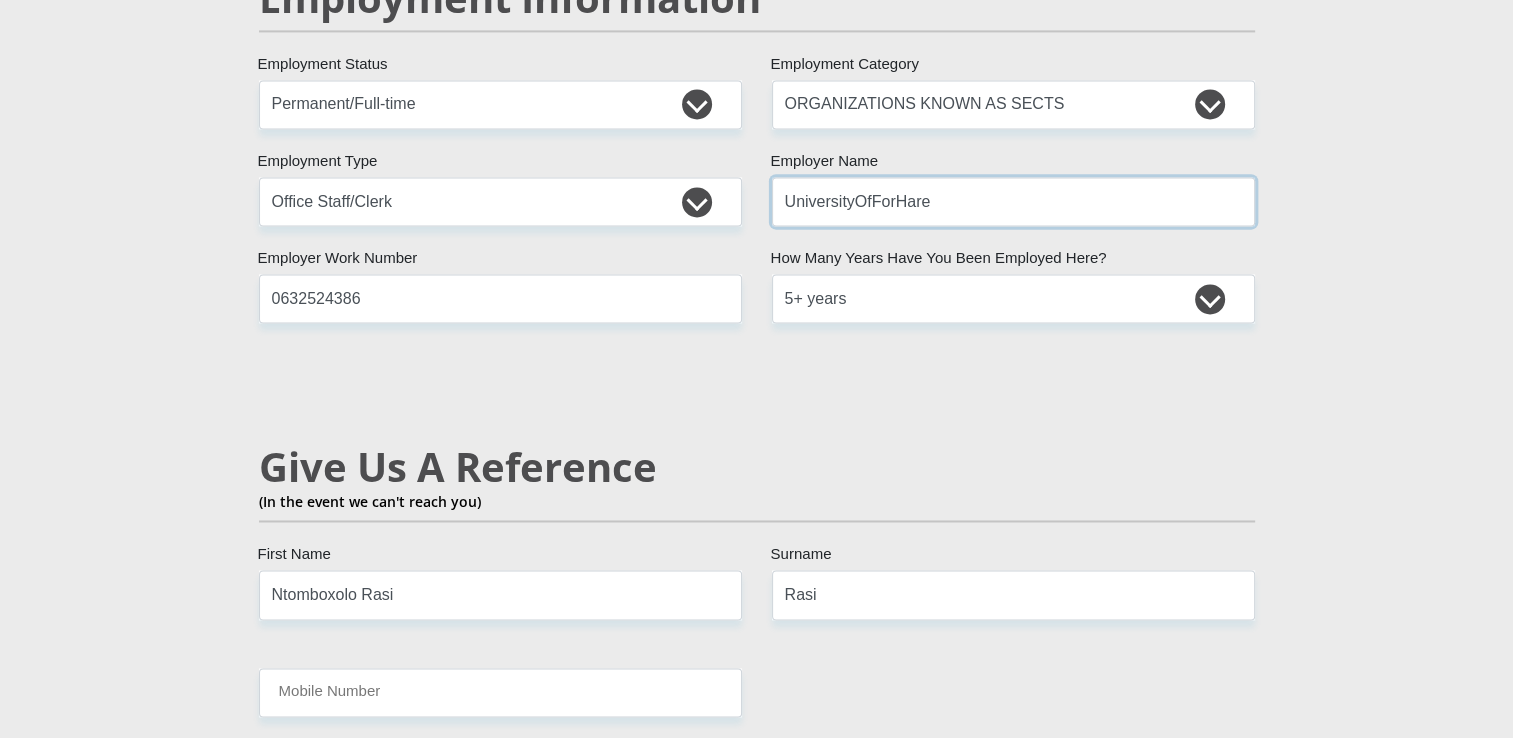 type on "UniversityOfFortHare" 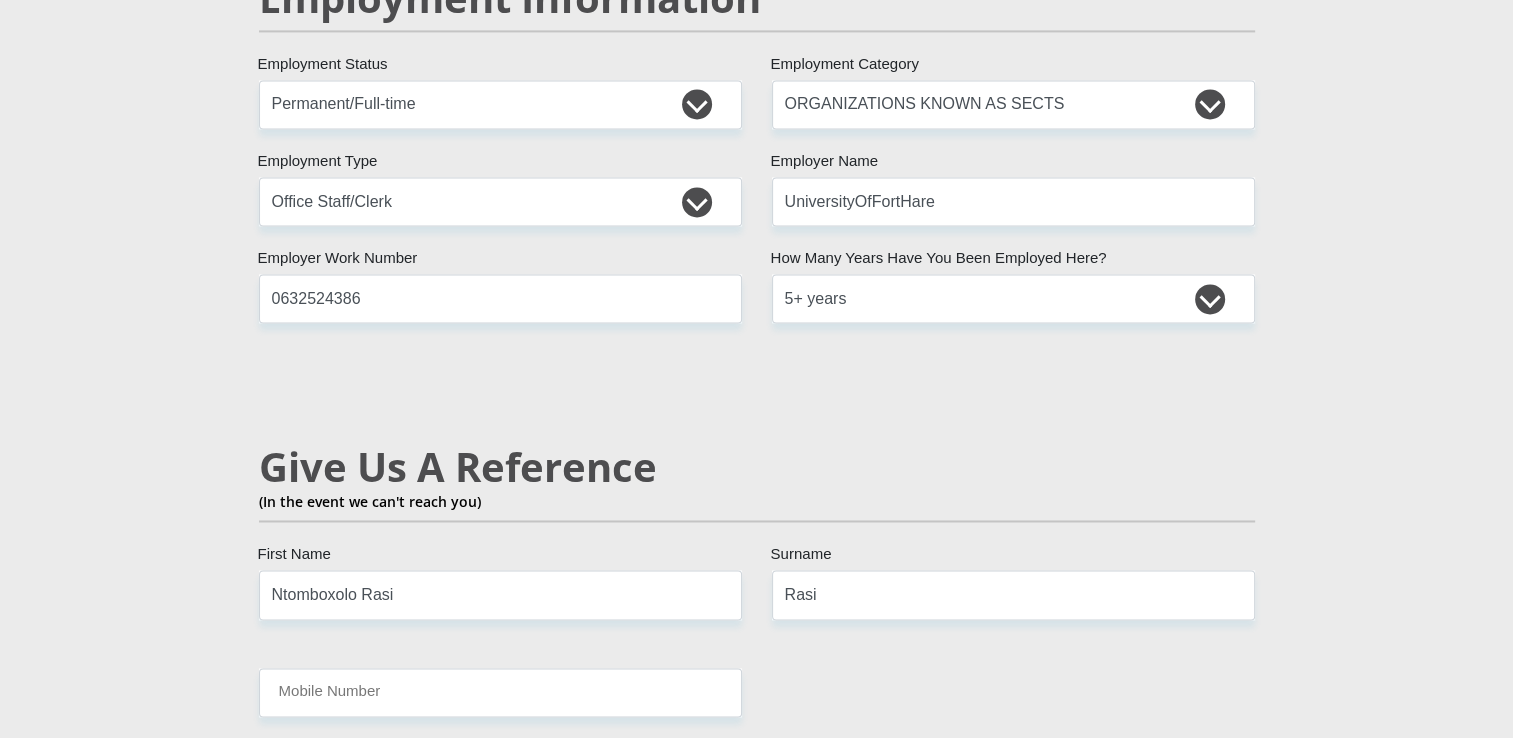 click on "Mr
Ms
Mrs
Dr
[PERSON_NAME]
Title
Ntomboxolo
First Name
Rasi
Surname
[CREDIT_CARD_NUMBER]
South African ID Number
Please input valid ID number
[GEOGRAPHIC_DATA]
[GEOGRAPHIC_DATA]
[GEOGRAPHIC_DATA]
[GEOGRAPHIC_DATA]
[GEOGRAPHIC_DATA]
[GEOGRAPHIC_DATA] [GEOGRAPHIC_DATA]
[GEOGRAPHIC_DATA]
[GEOGRAPHIC_DATA]
[GEOGRAPHIC_DATA]
[GEOGRAPHIC_DATA]
[GEOGRAPHIC_DATA]
[GEOGRAPHIC_DATA]
[GEOGRAPHIC_DATA]" at bounding box center (757, 59) 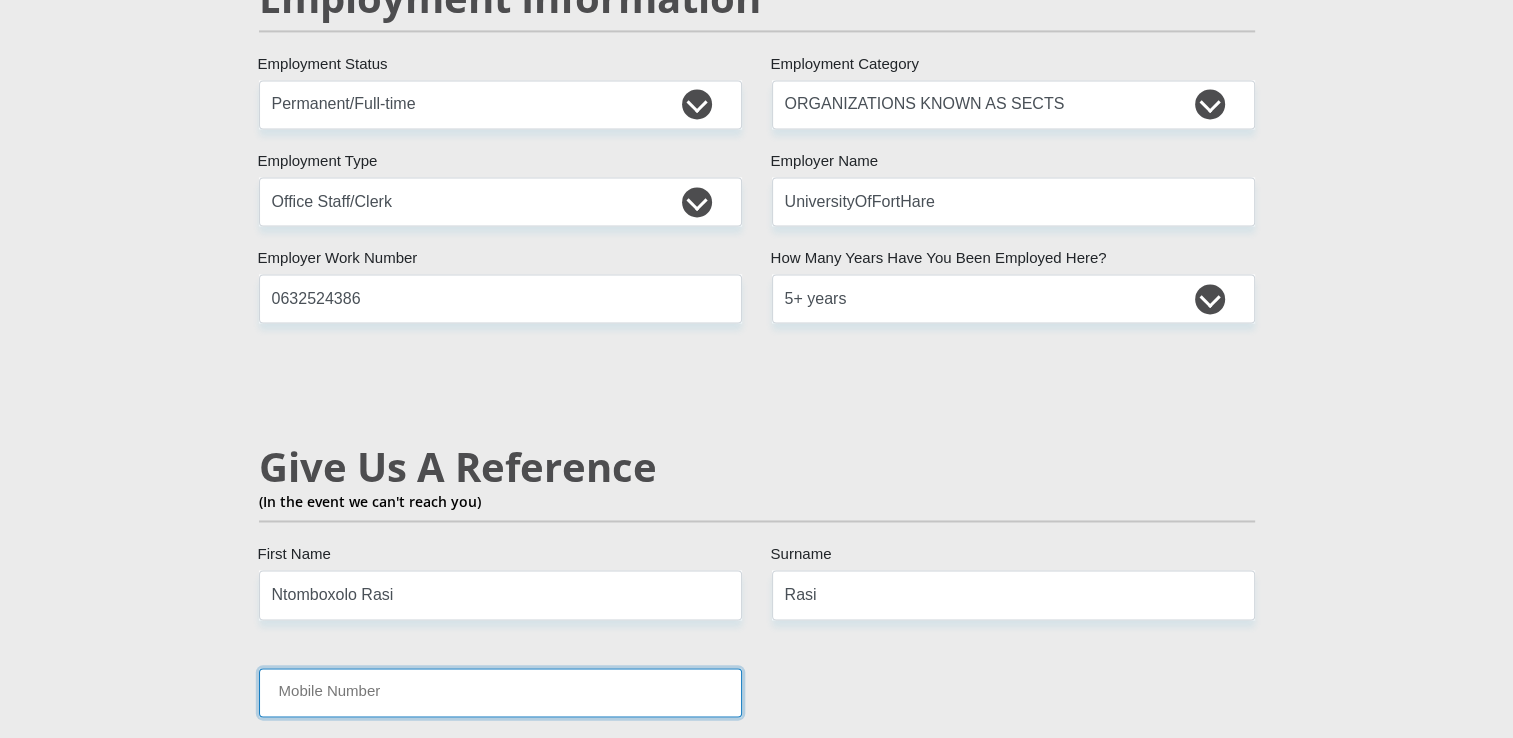 click on "Mobile Number" at bounding box center [500, 692] 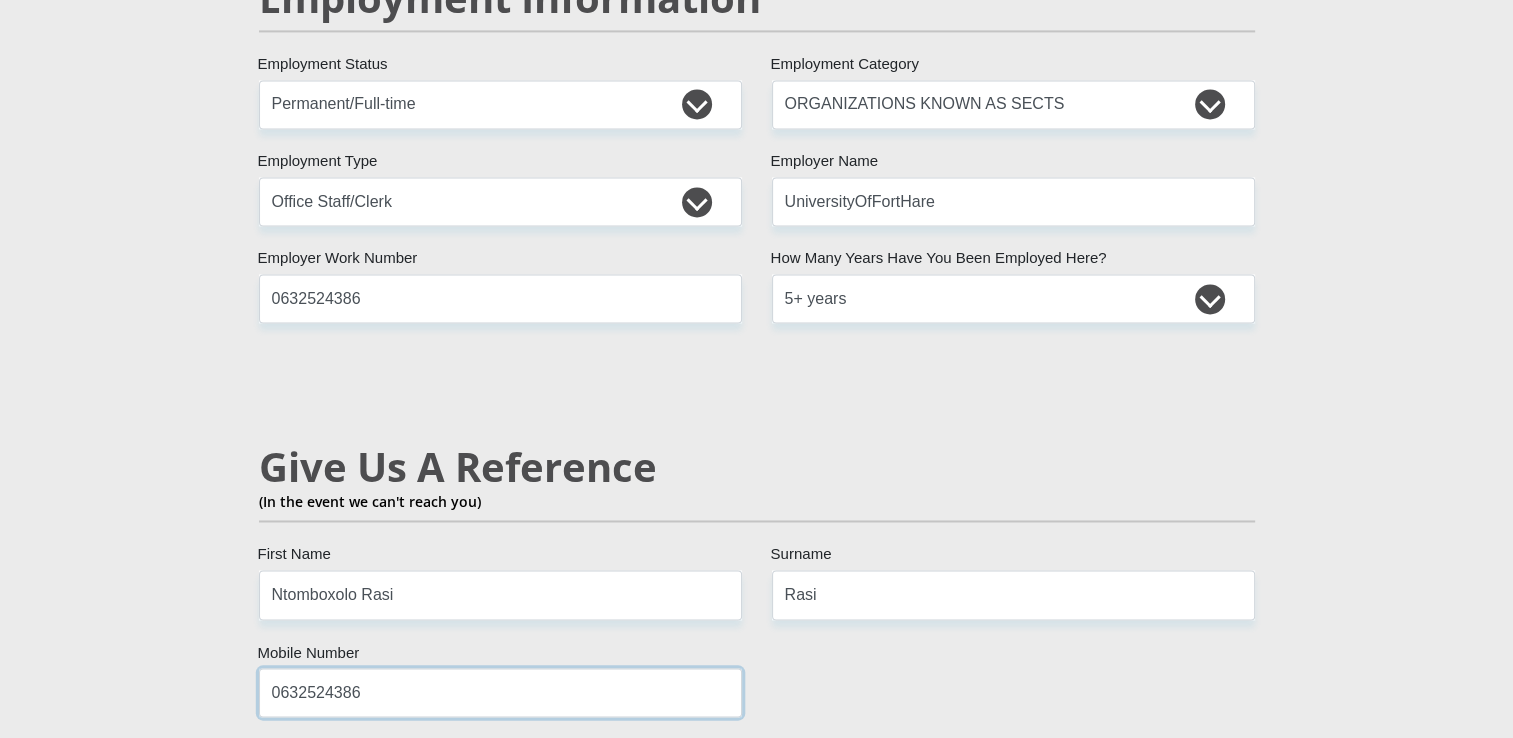 click on "0632524386" at bounding box center (500, 692) 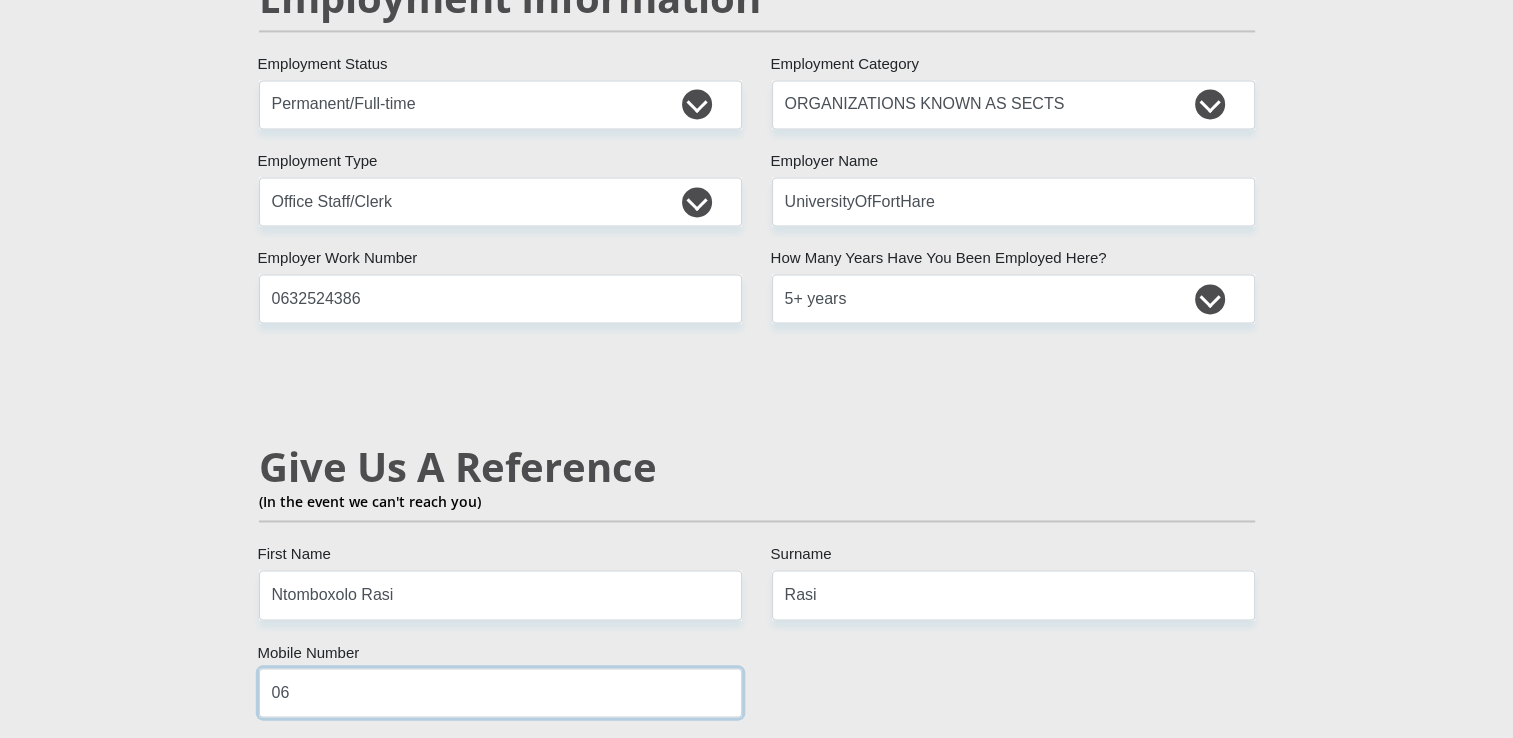 type on "0" 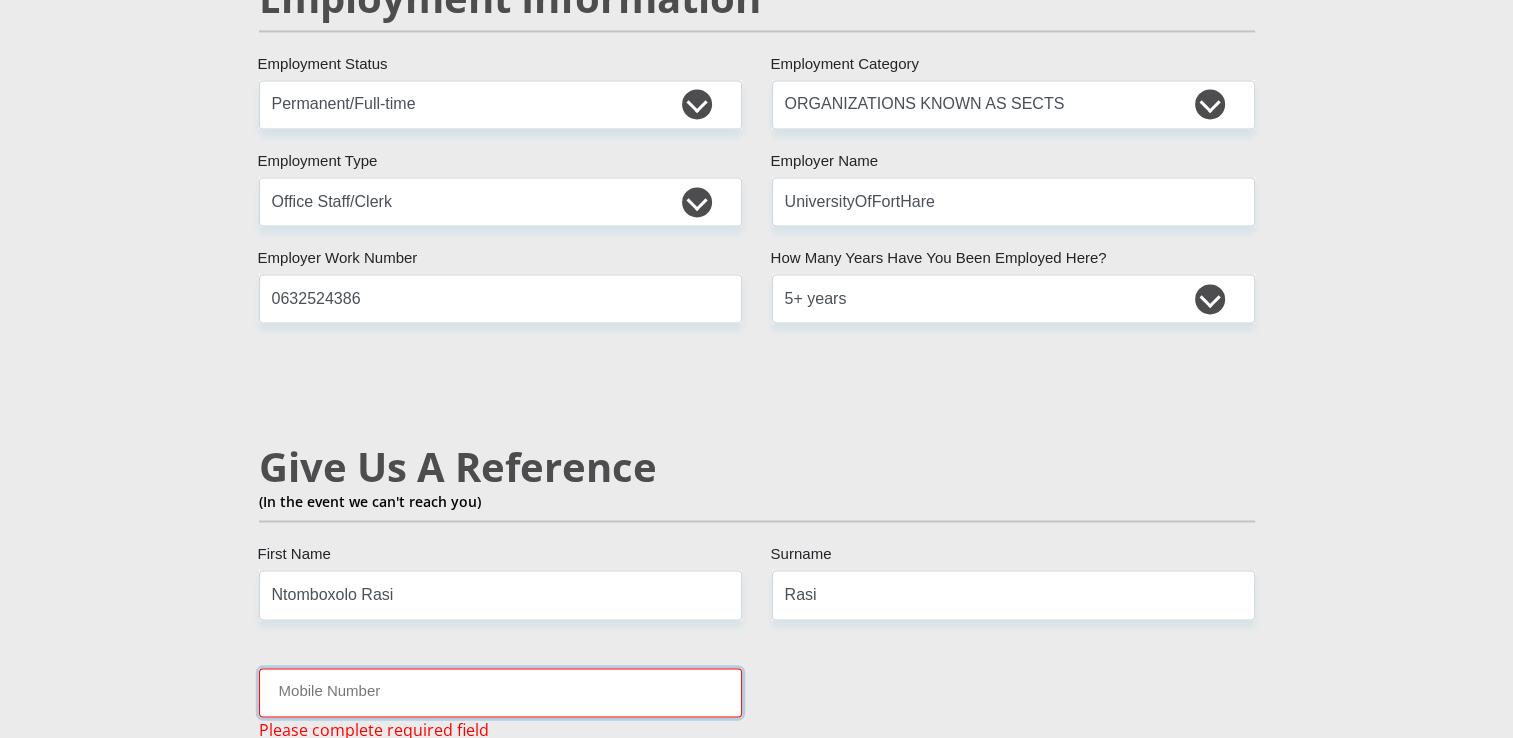 type 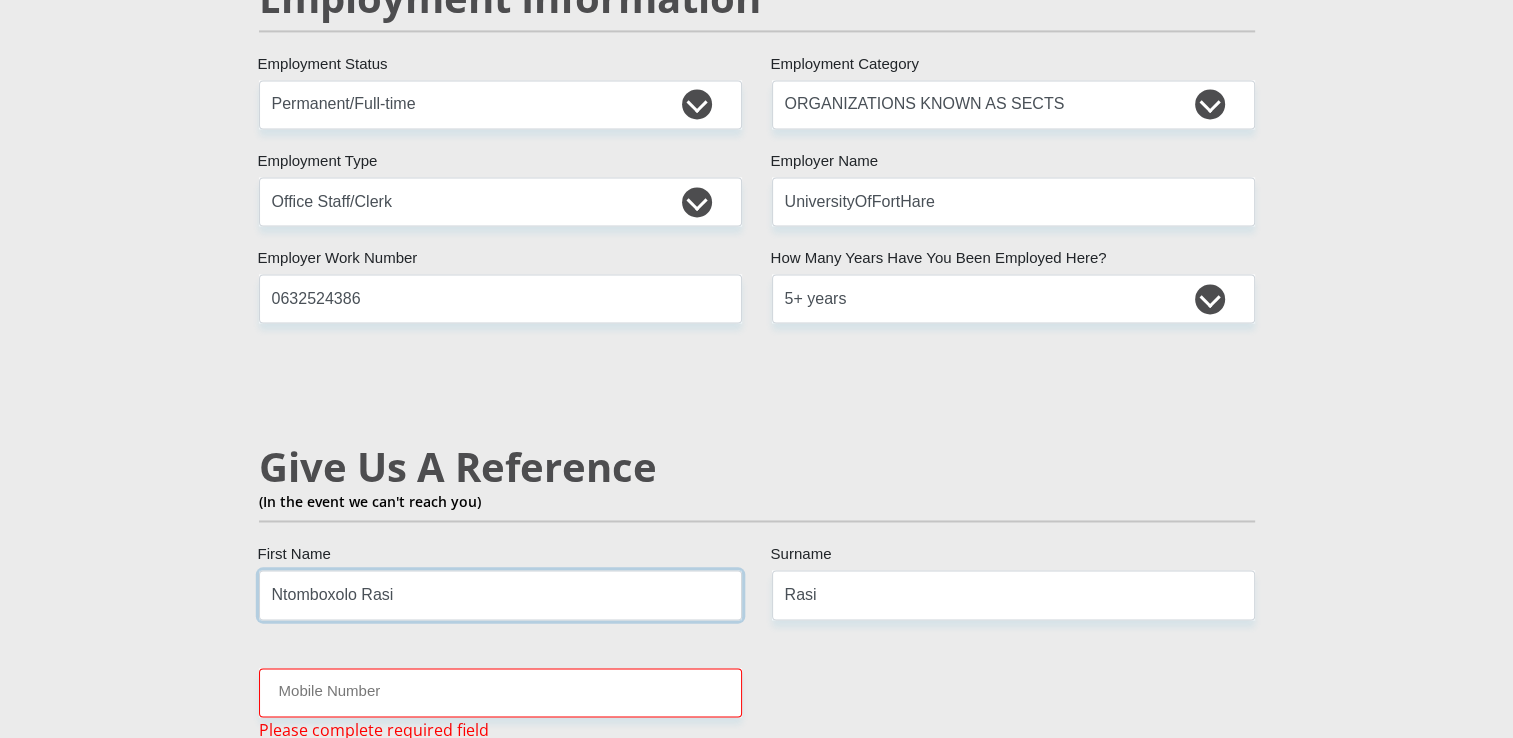 click on "Ntomboxolo Rasi" at bounding box center (500, 594) 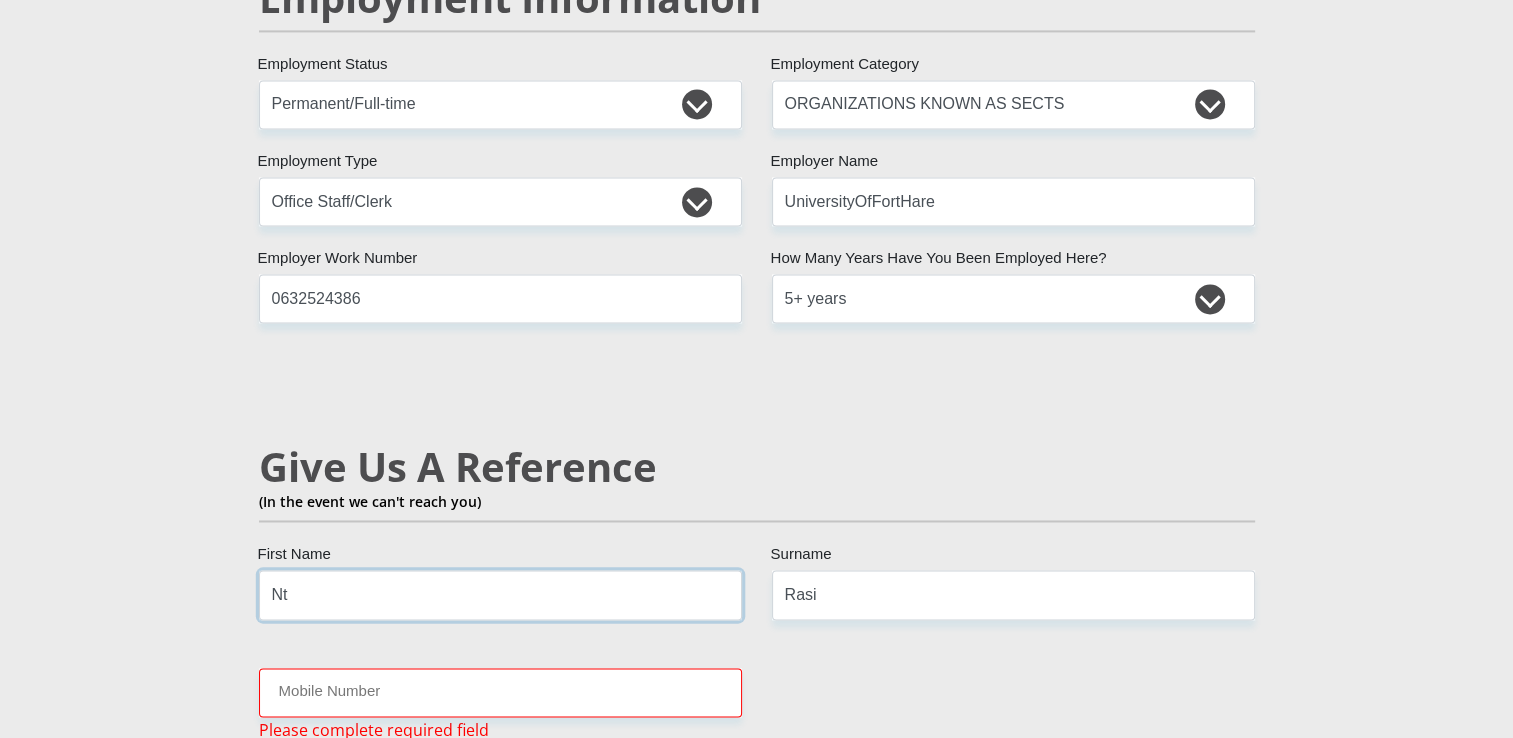 type on "N" 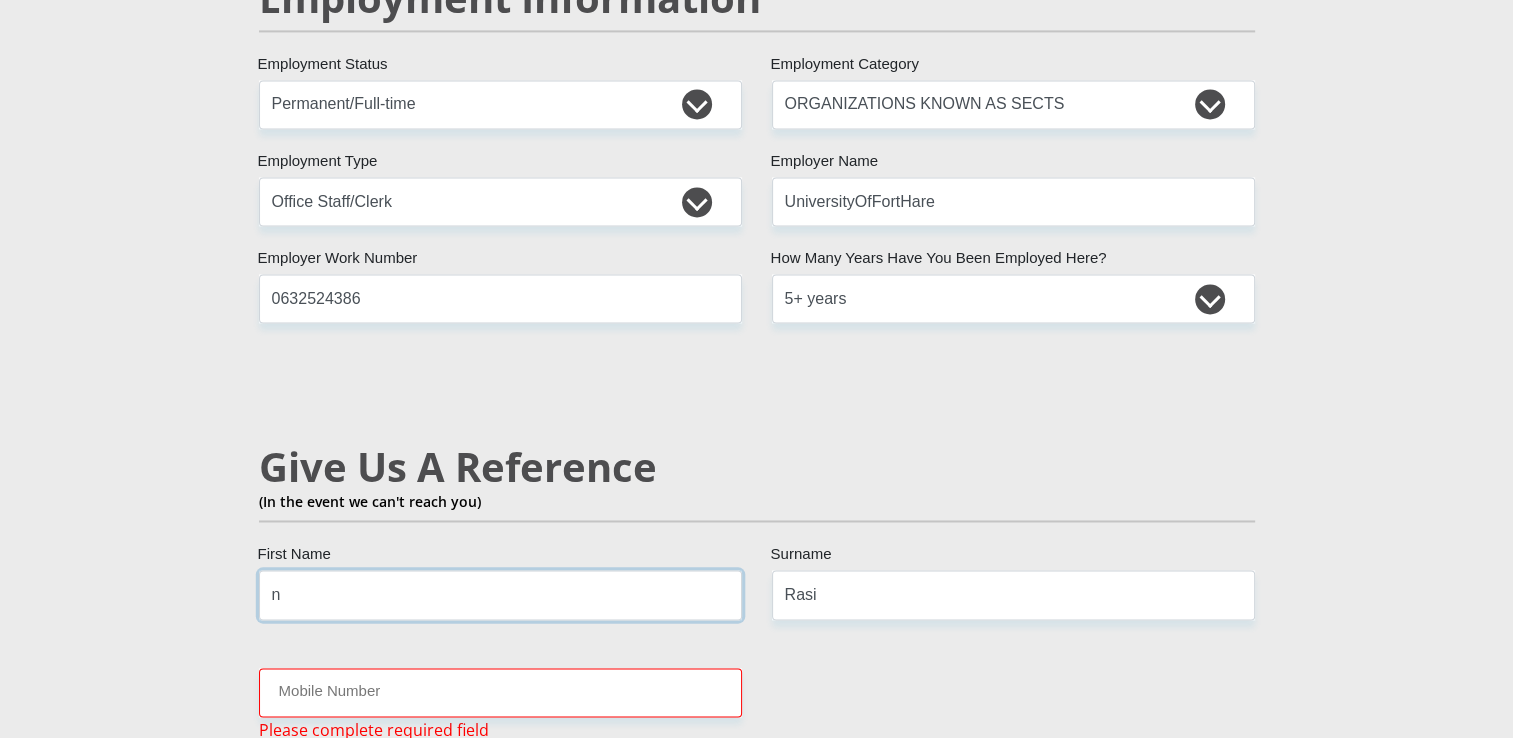 type on "[PERSON_NAME]" 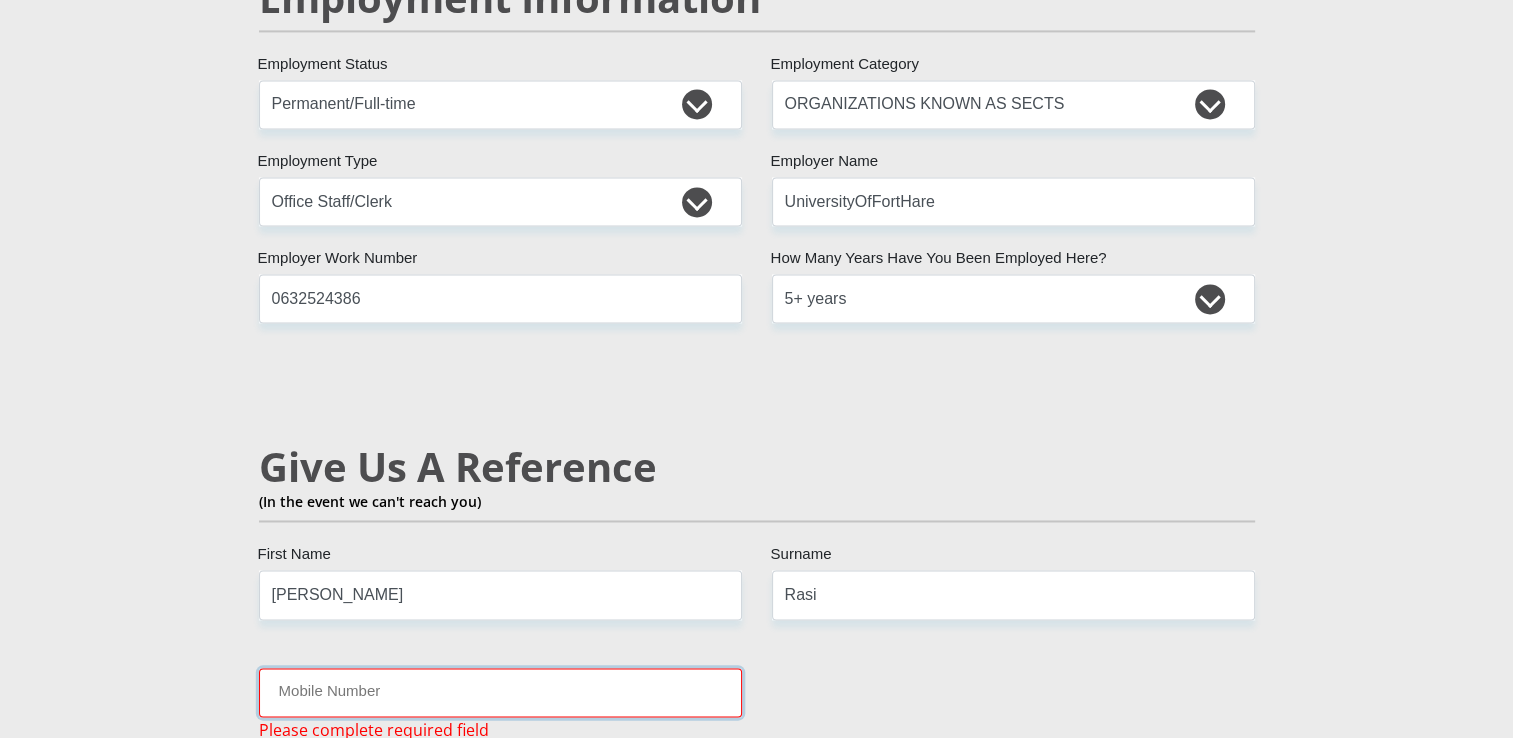 click on "Mobile Number" at bounding box center [500, 692] 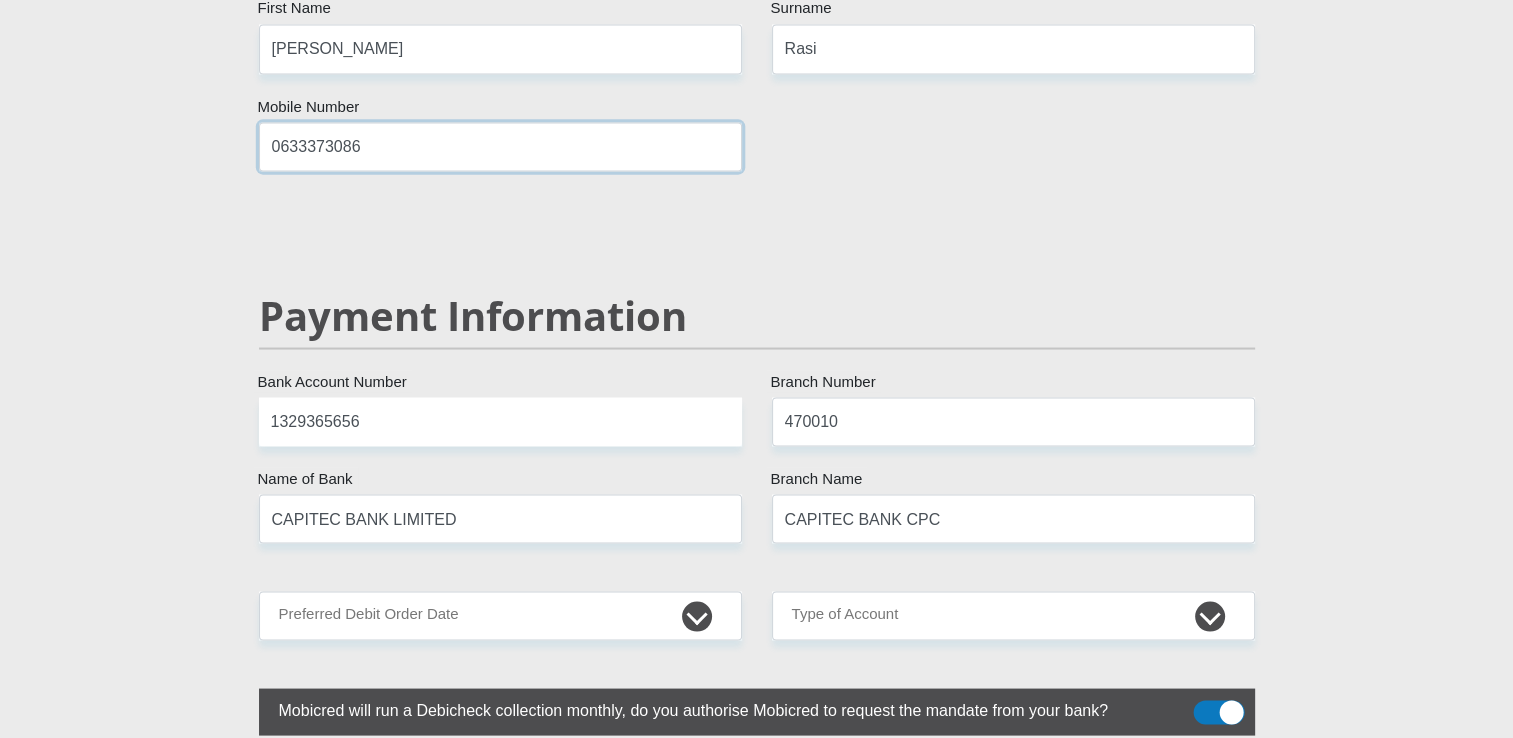 scroll, scrollTop: 3717, scrollLeft: 0, axis: vertical 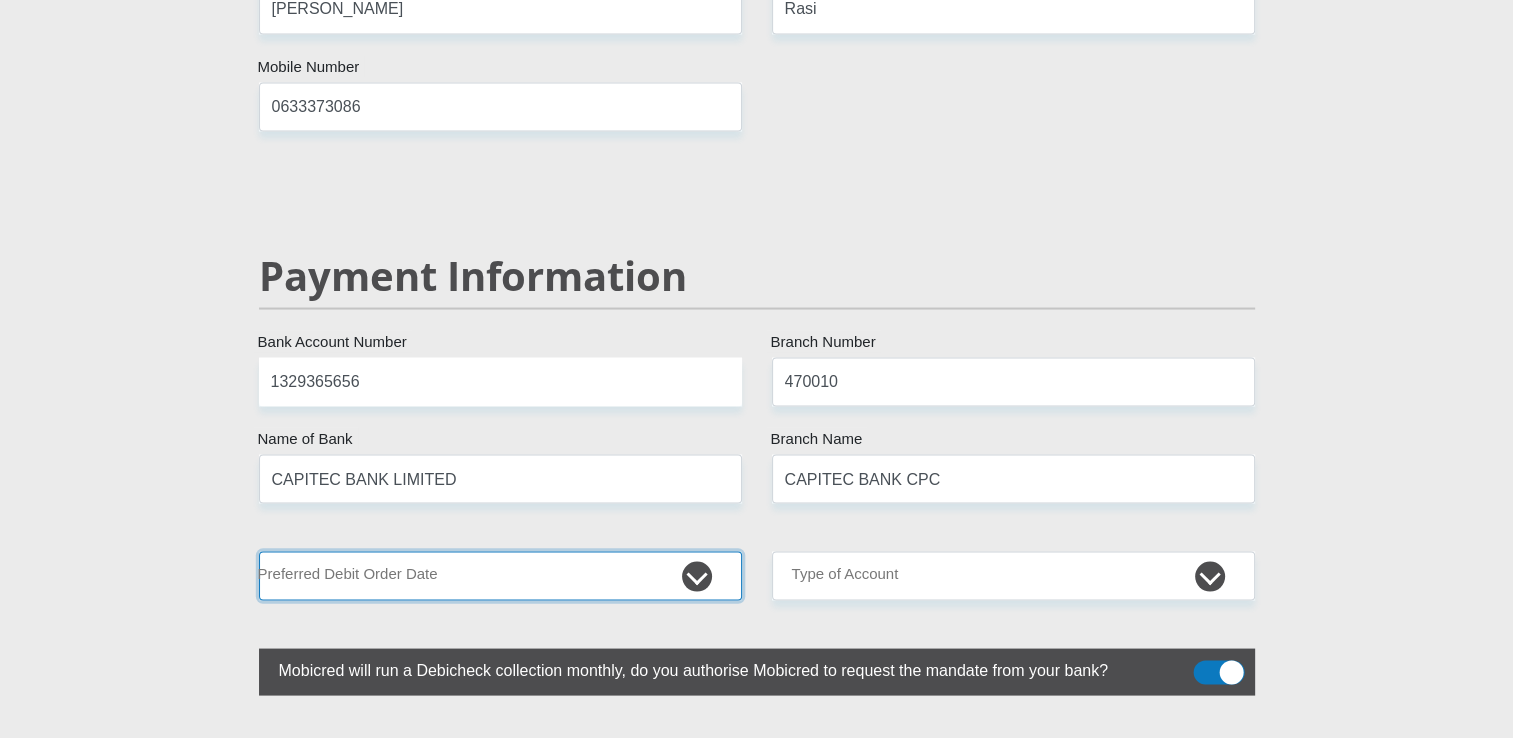 click on "1st
2nd
3rd
4th
5th
7th
18th
19th
20th
21st
22nd
23rd
24th
25th
26th
27th
28th
29th
30th" at bounding box center (500, 575) 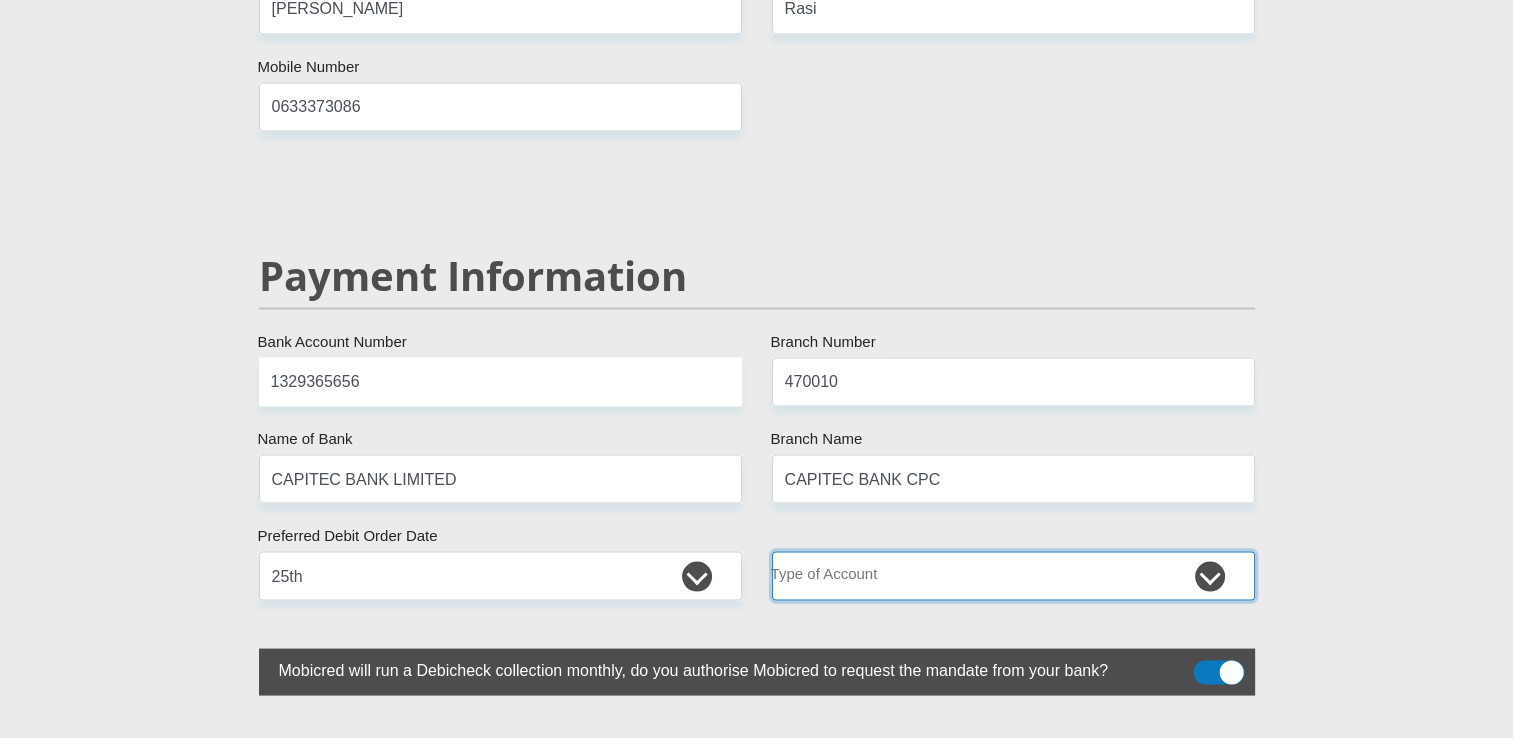 click on "Cheque
Savings" at bounding box center [1013, 575] 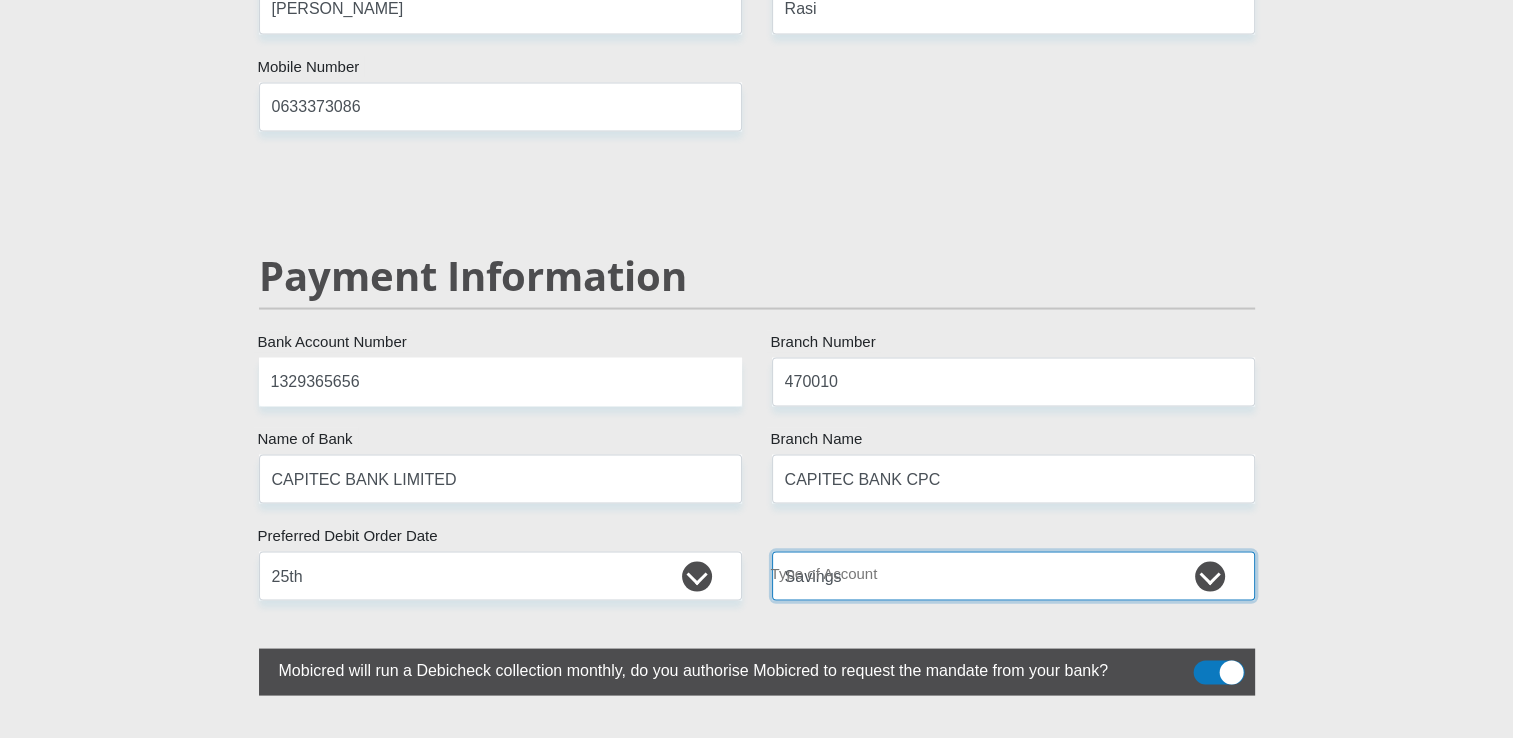 click on "Cheque
Savings" at bounding box center [1013, 575] 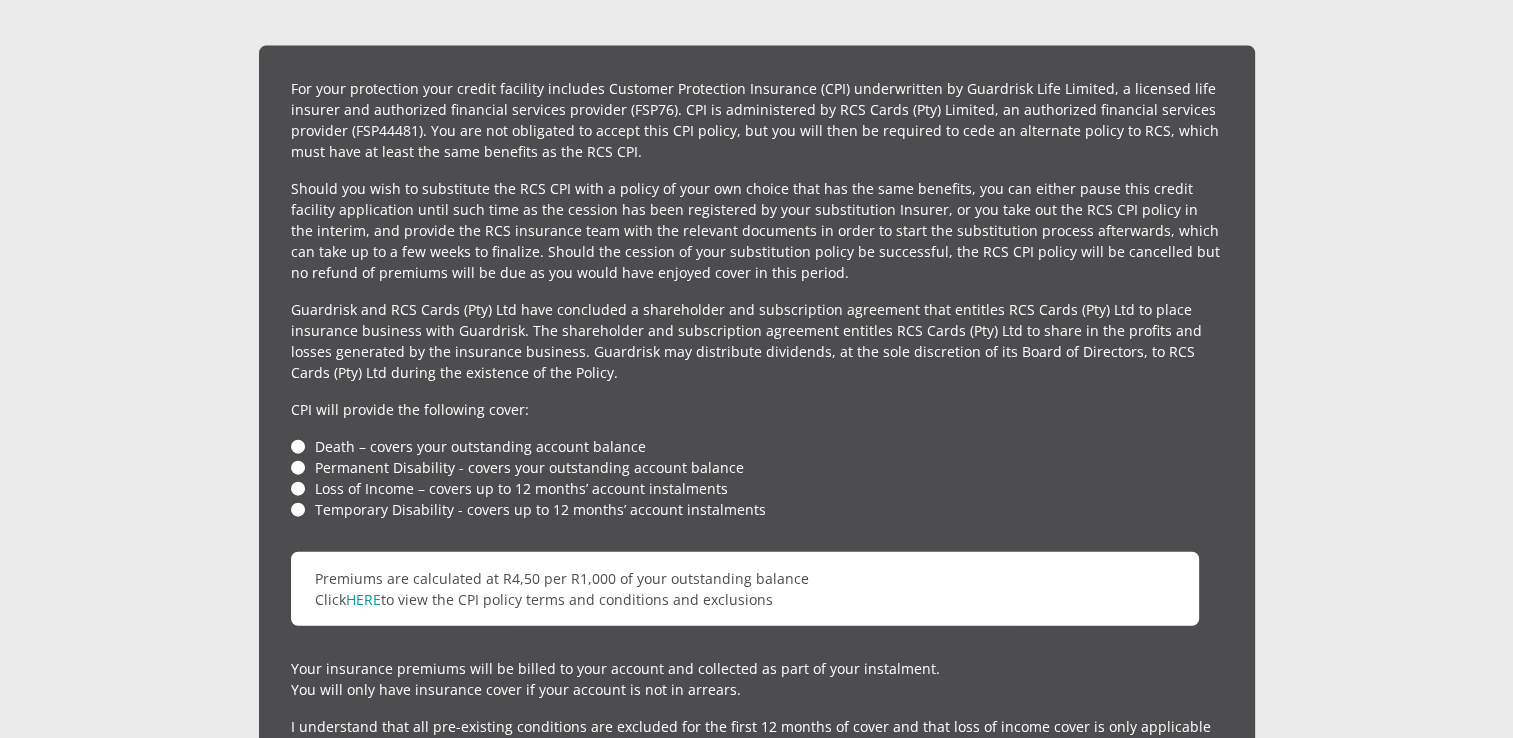 scroll, scrollTop: 4557, scrollLeft: 0, axis: vertical 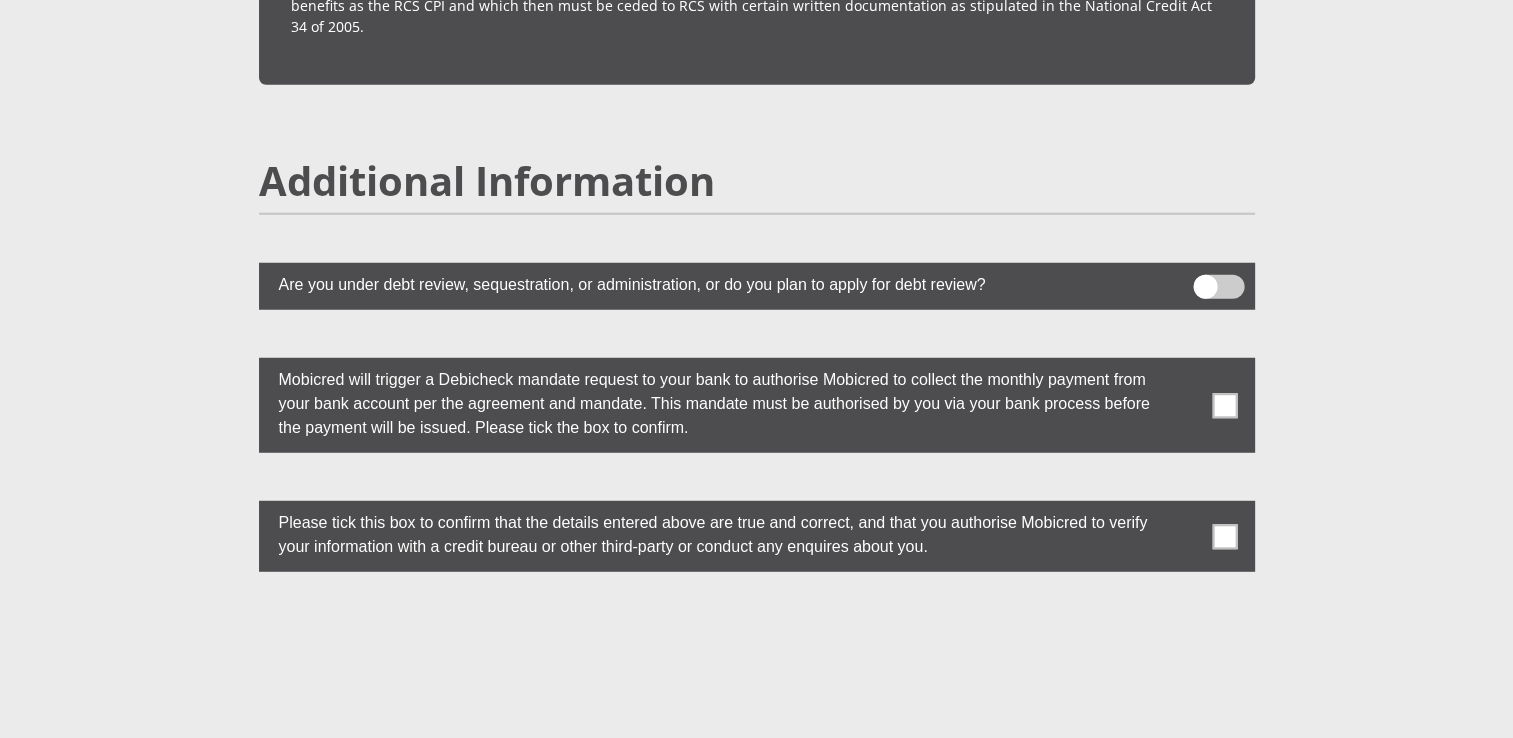 click at bounding box center [1224, 405] 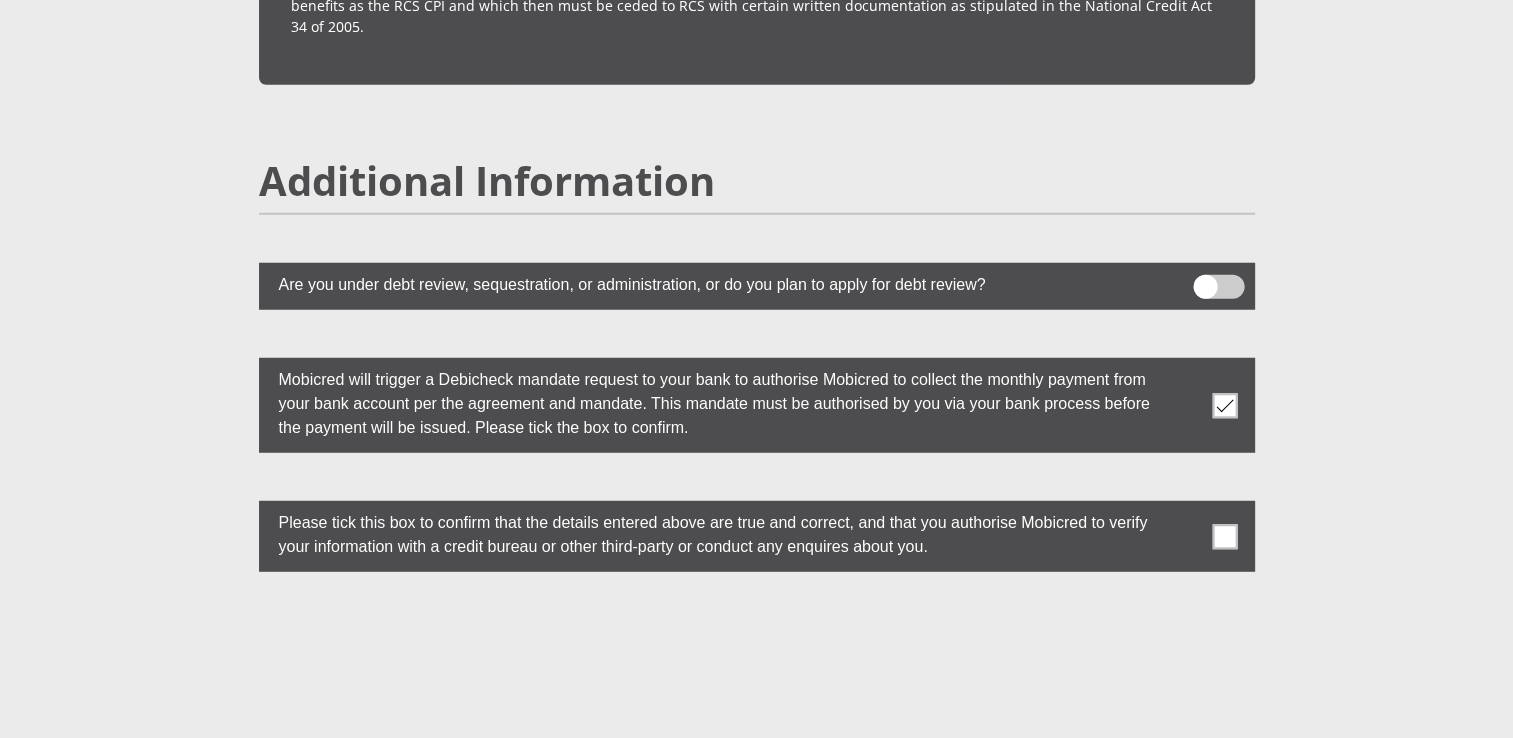 click at bounding box center (1224, 536) 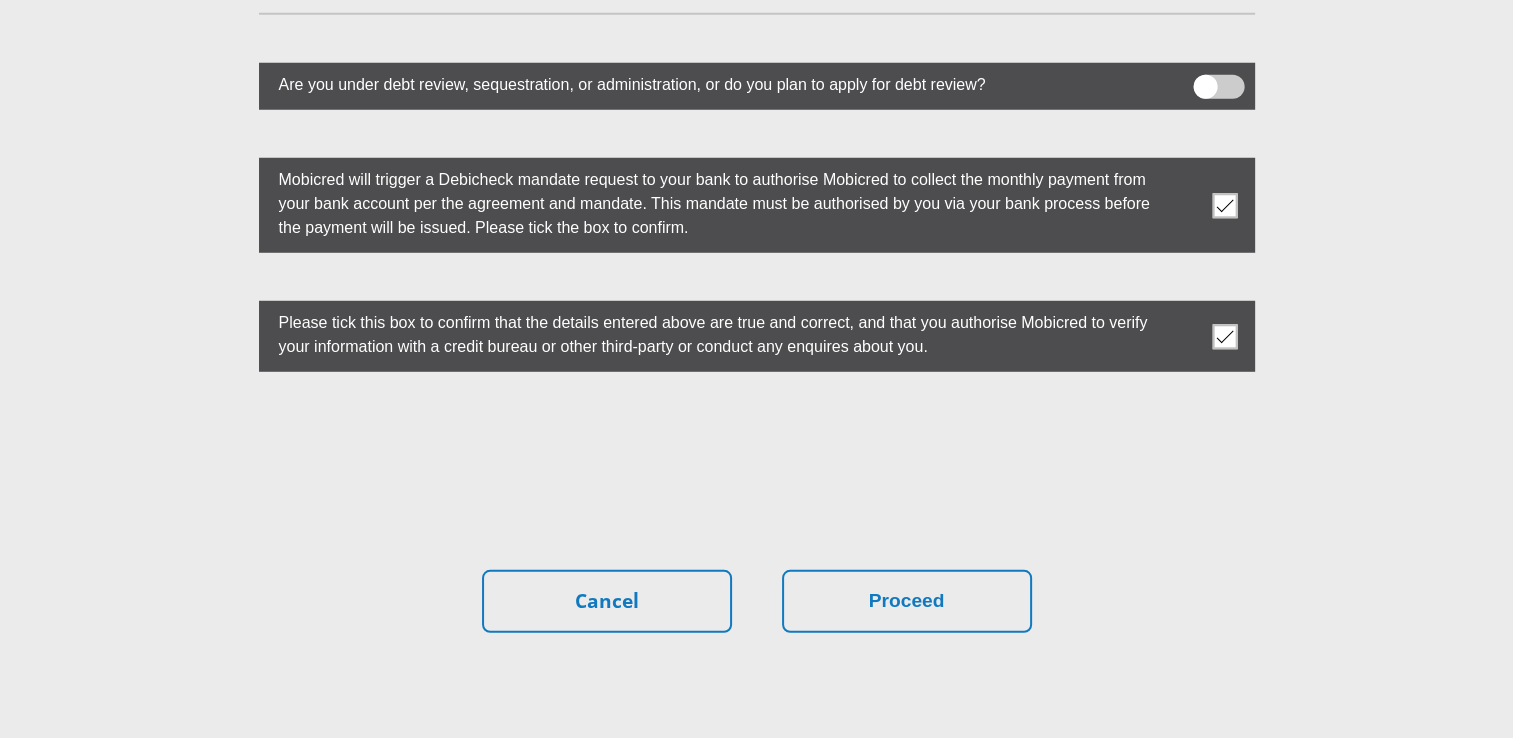 scroll, scrollTop: 5557, scrollLeft: 0, axis: vertical 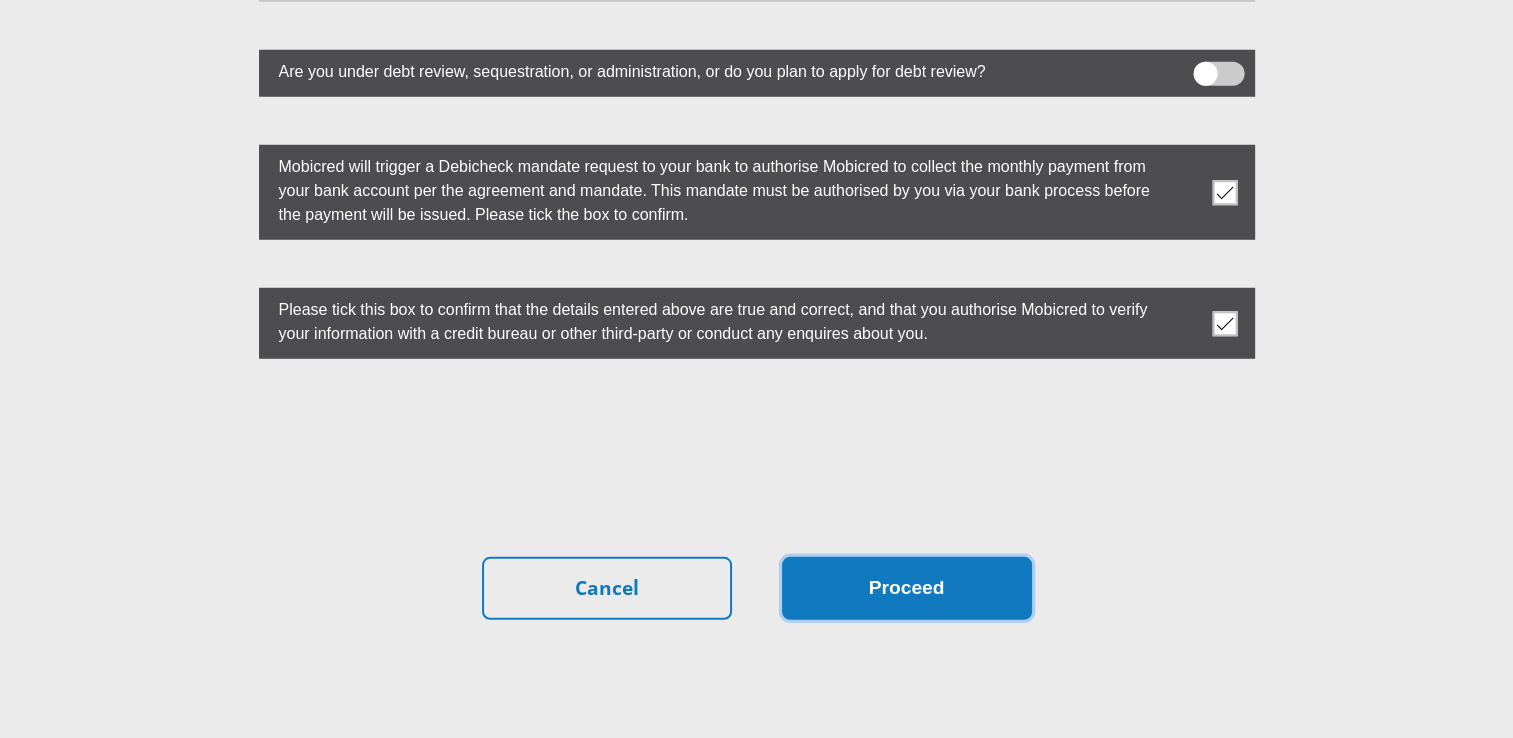 click on "Proceed" at bounding box center (907, 588) 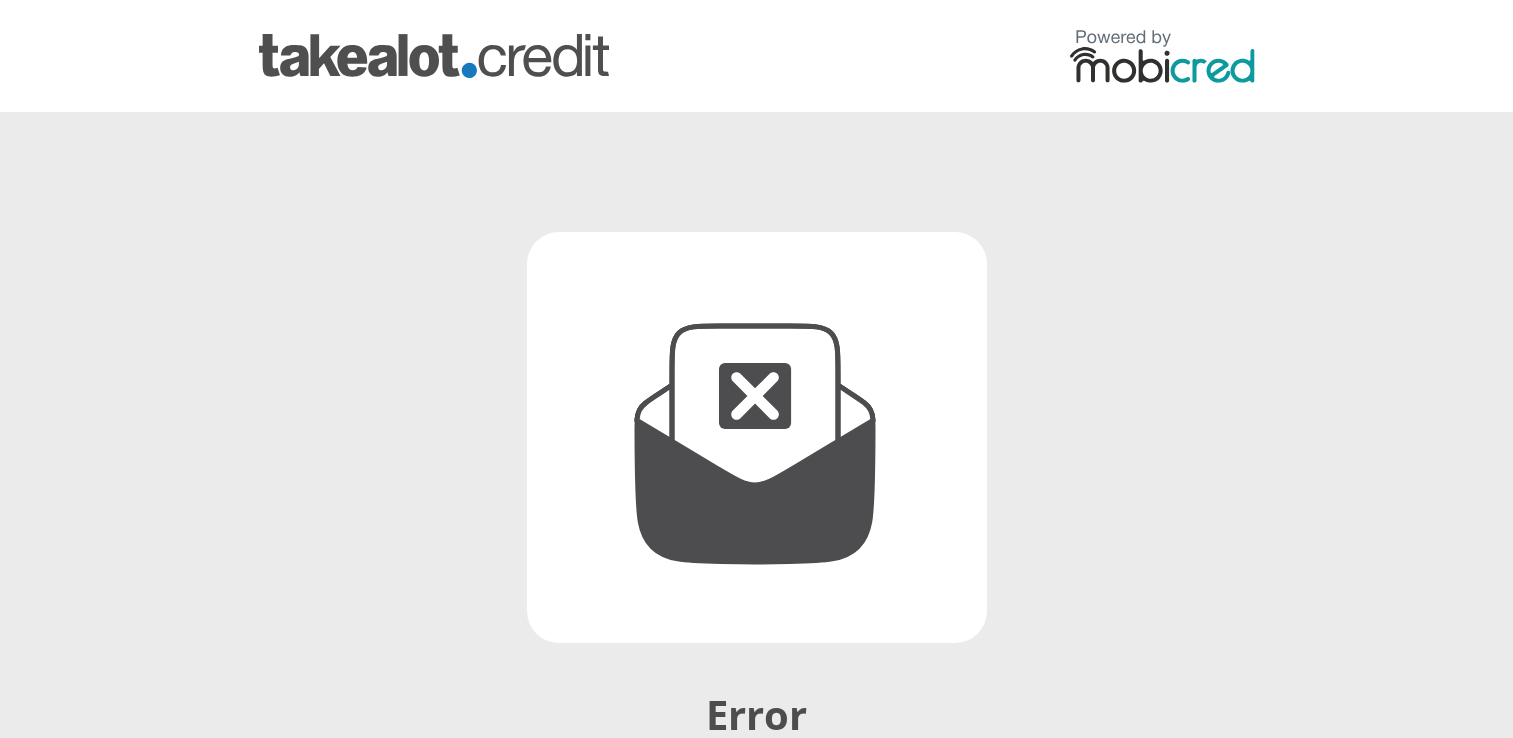 scroll, scrollTop: 0, scrollLeft: 0, axis: both 